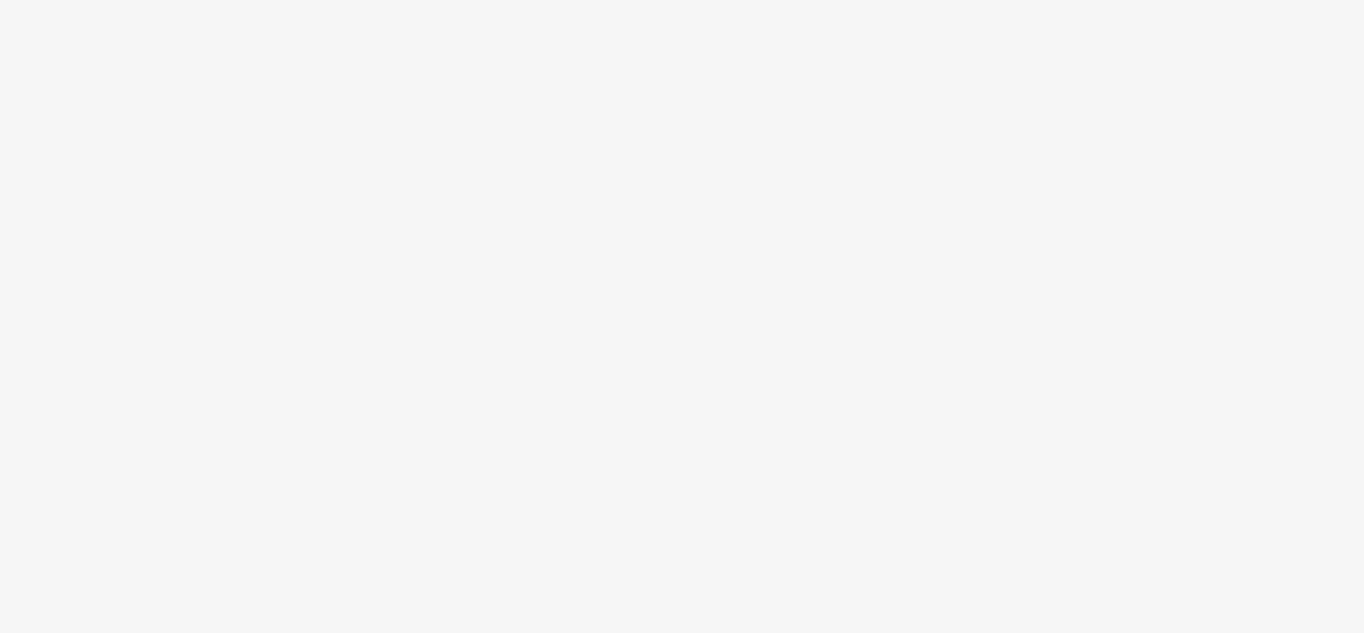 scroll, scrollTop: 0, scrollLeft: 0, axis: both 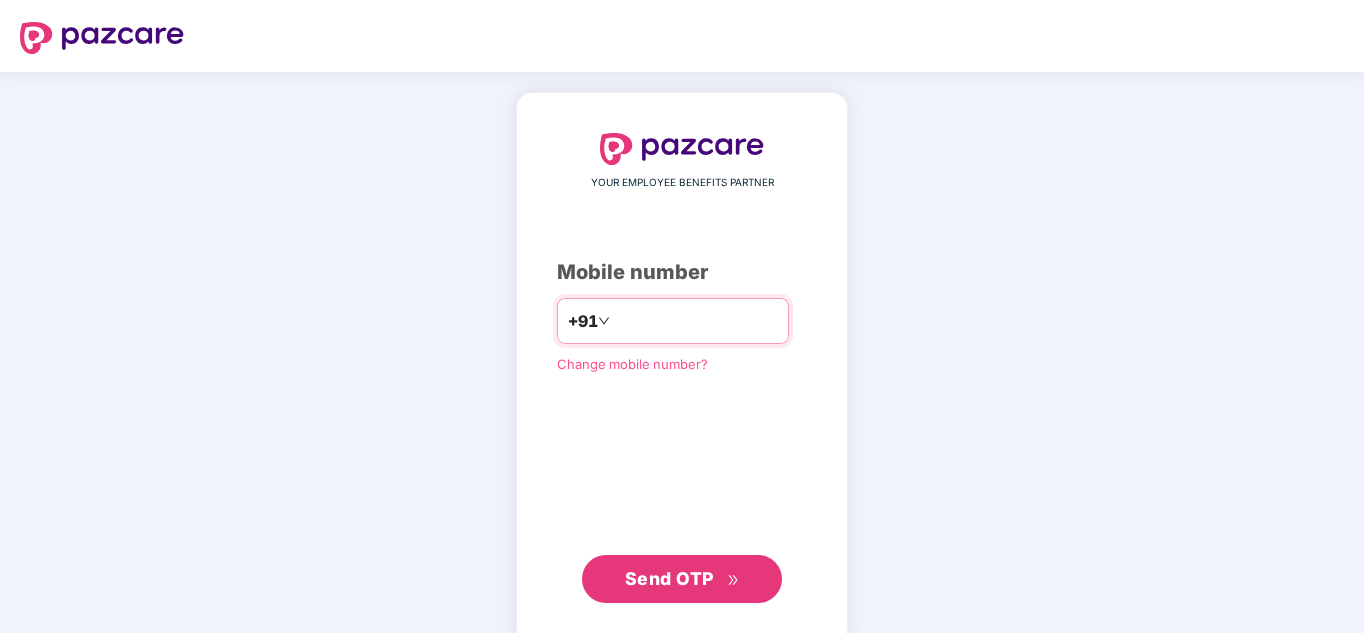 click on "*********" at bounding box center [696, 321] 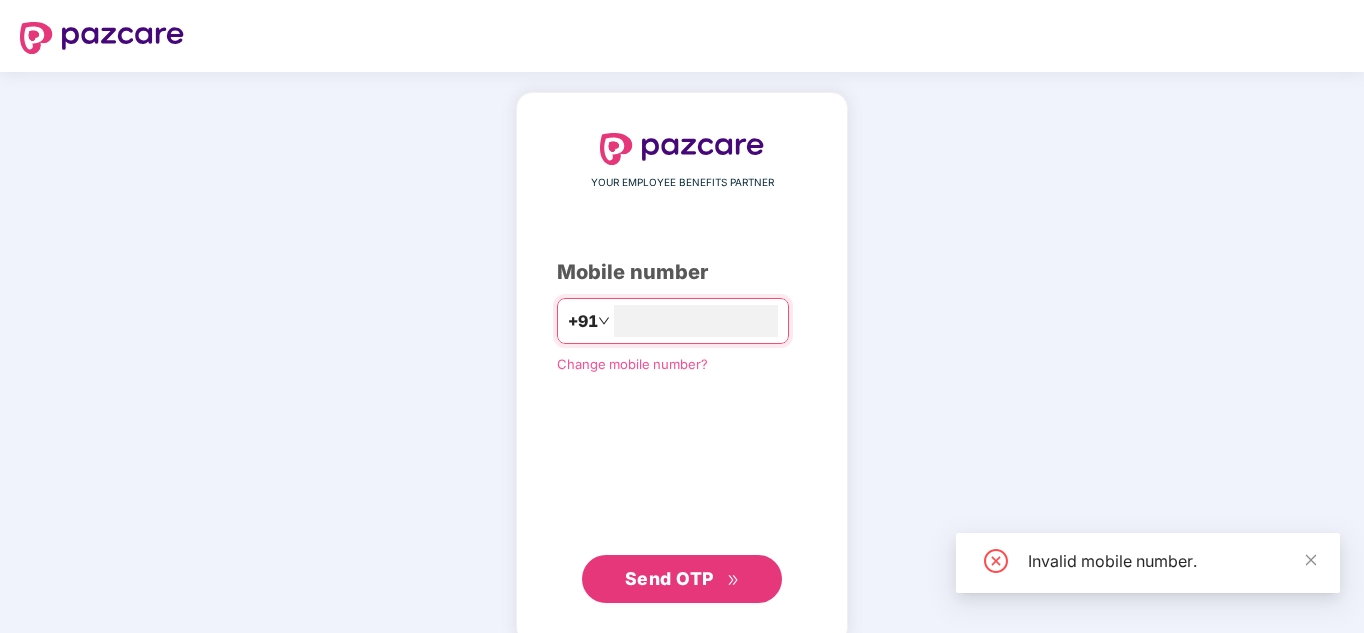 click on "Send OTP" at bounding box center [669, 578] 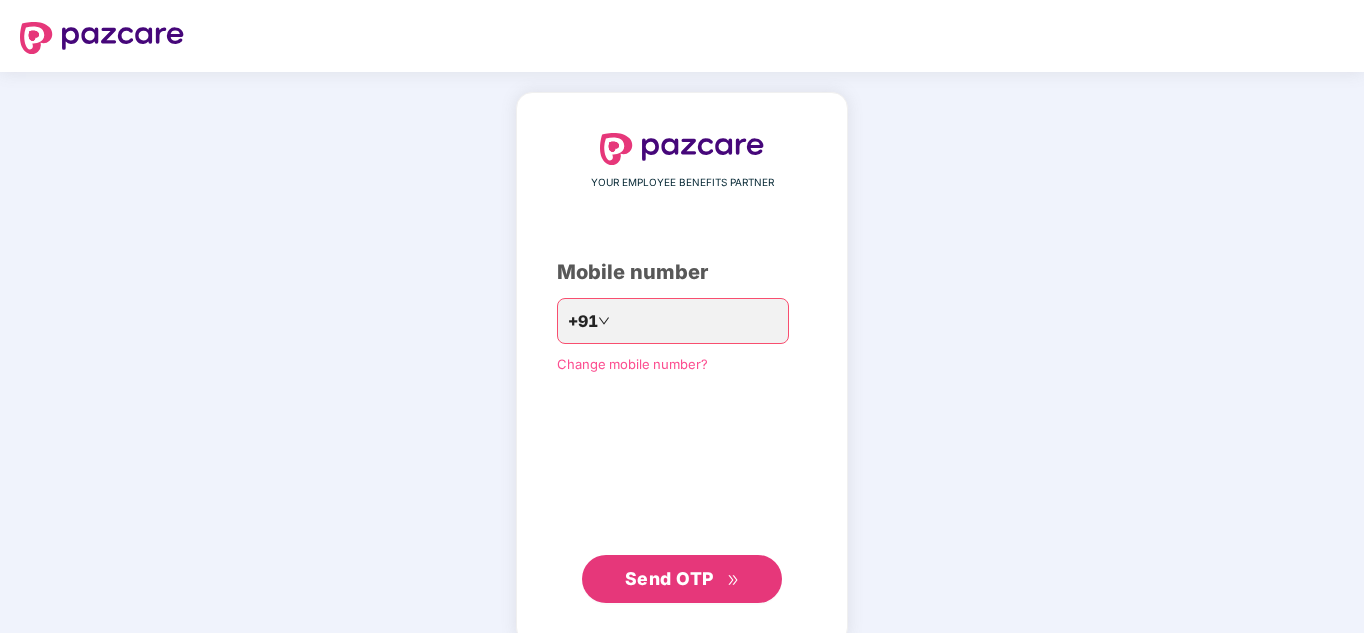 click on "Send OTP" at bounding box center (669, 578) 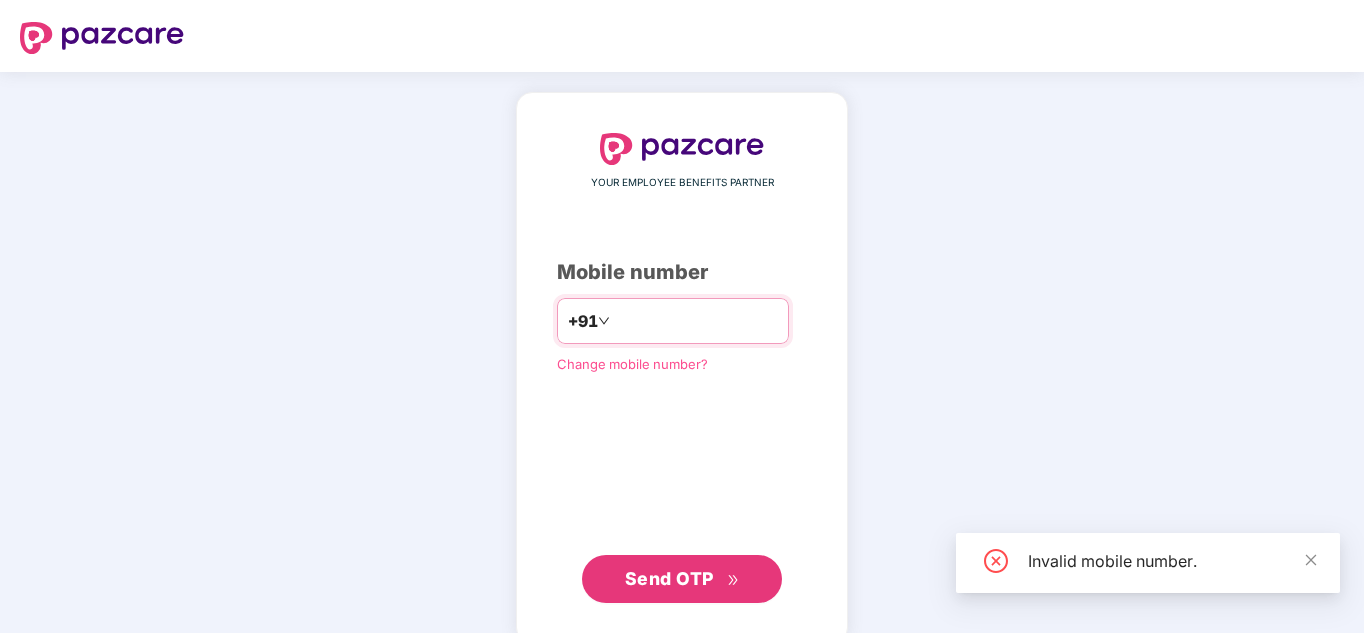 drag, startPoint x: 713, startPoint y: 325, endPoint x: 555, endPoint y: 327, distance: 158.01266 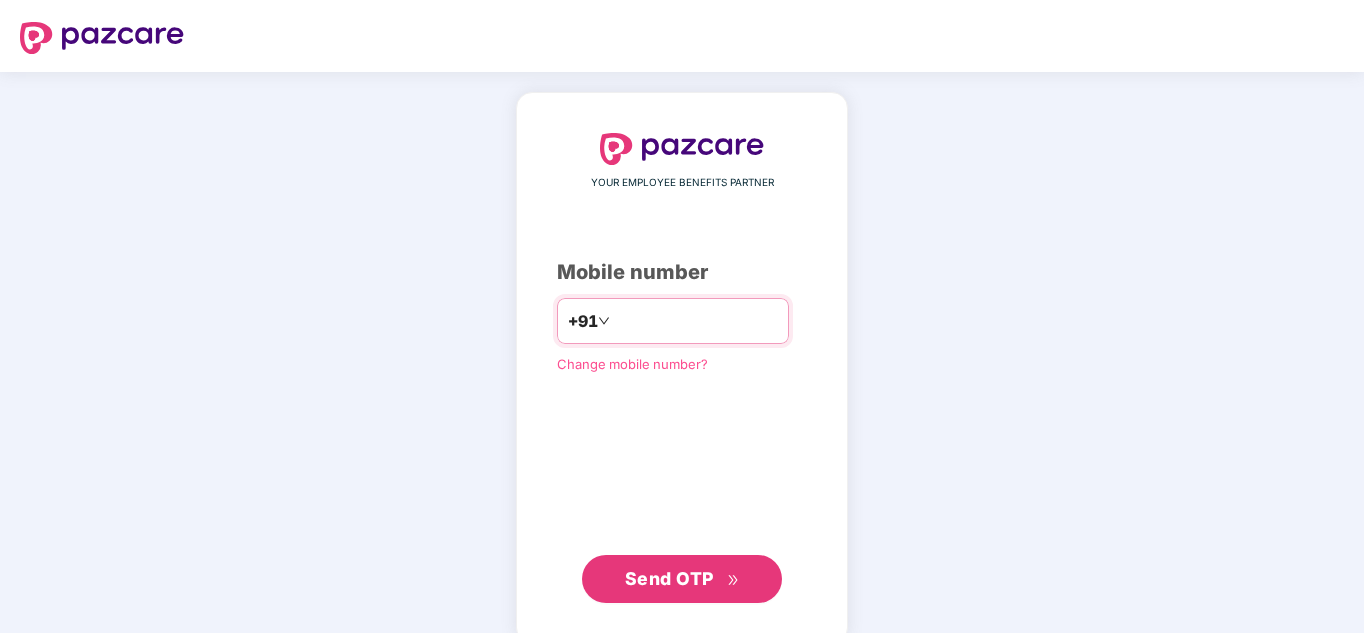 type on "**********" 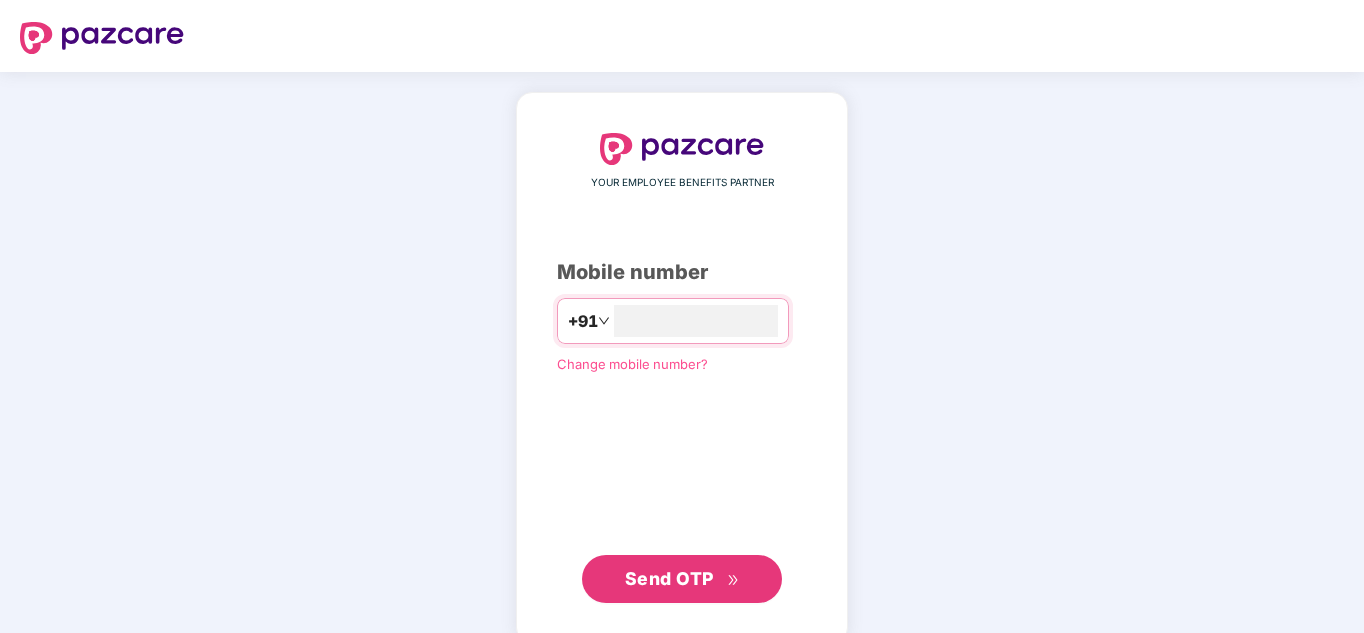 click on "Send OTP" at bounding box center [669, 578] 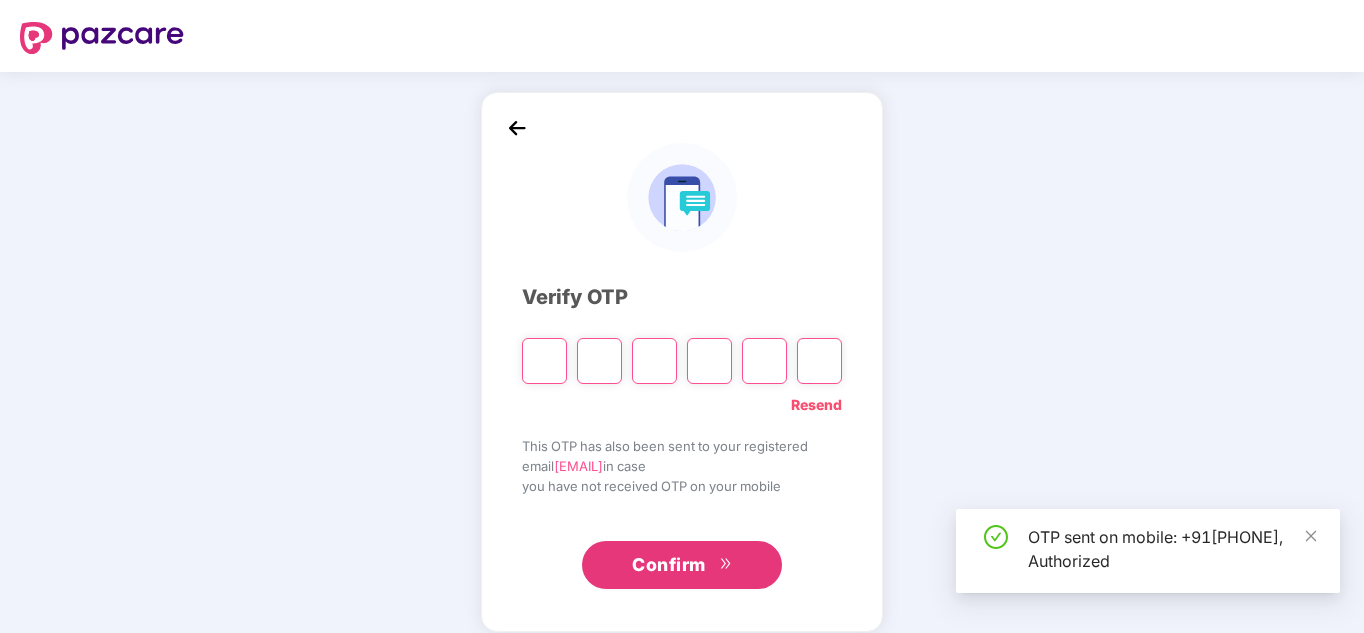 click at bounding box center [544, 361] 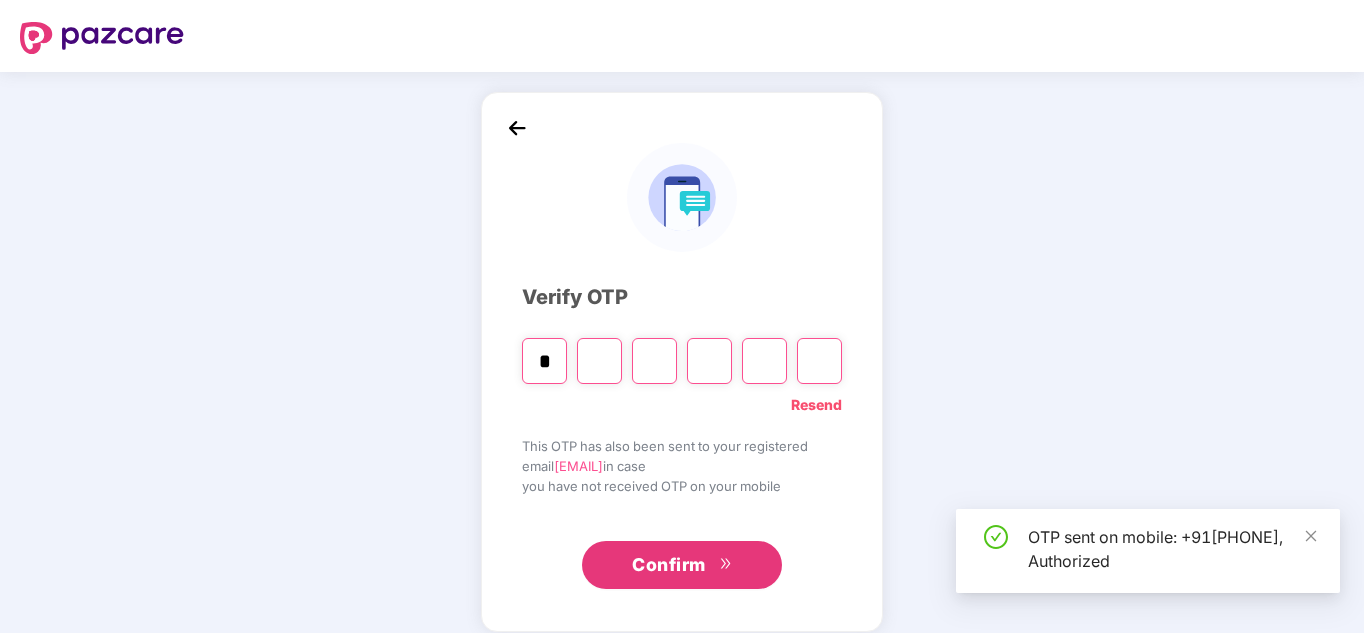 type on "*" 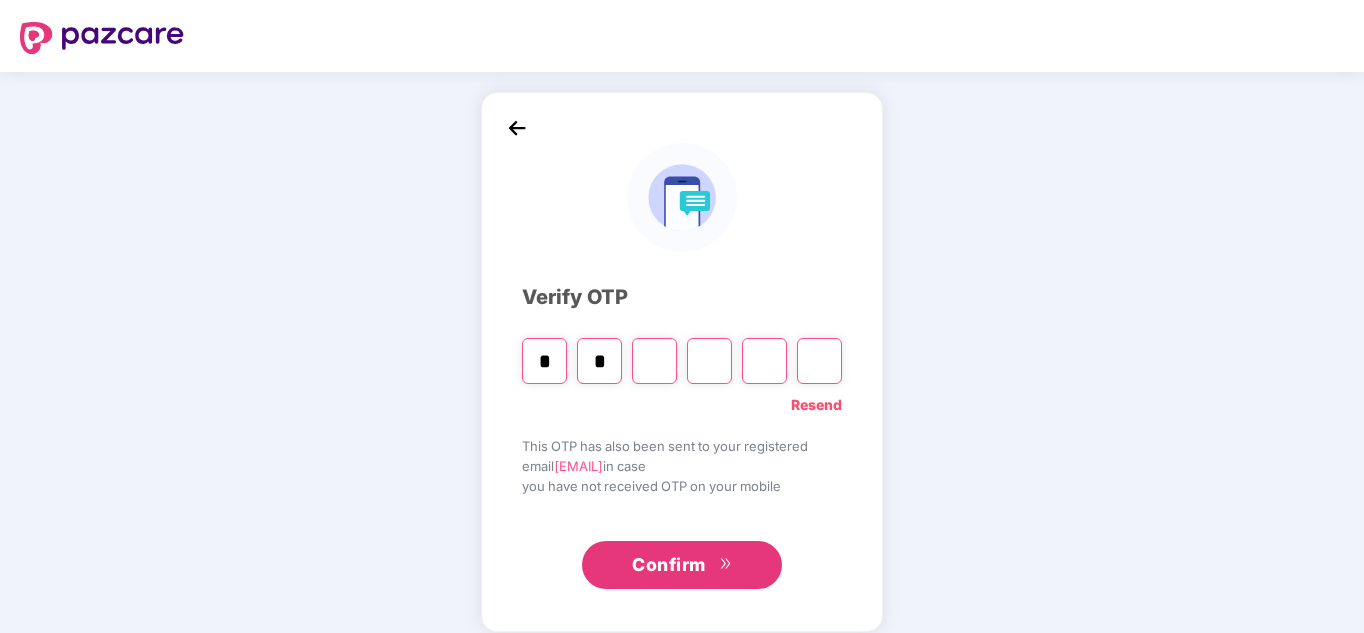 type on "*" 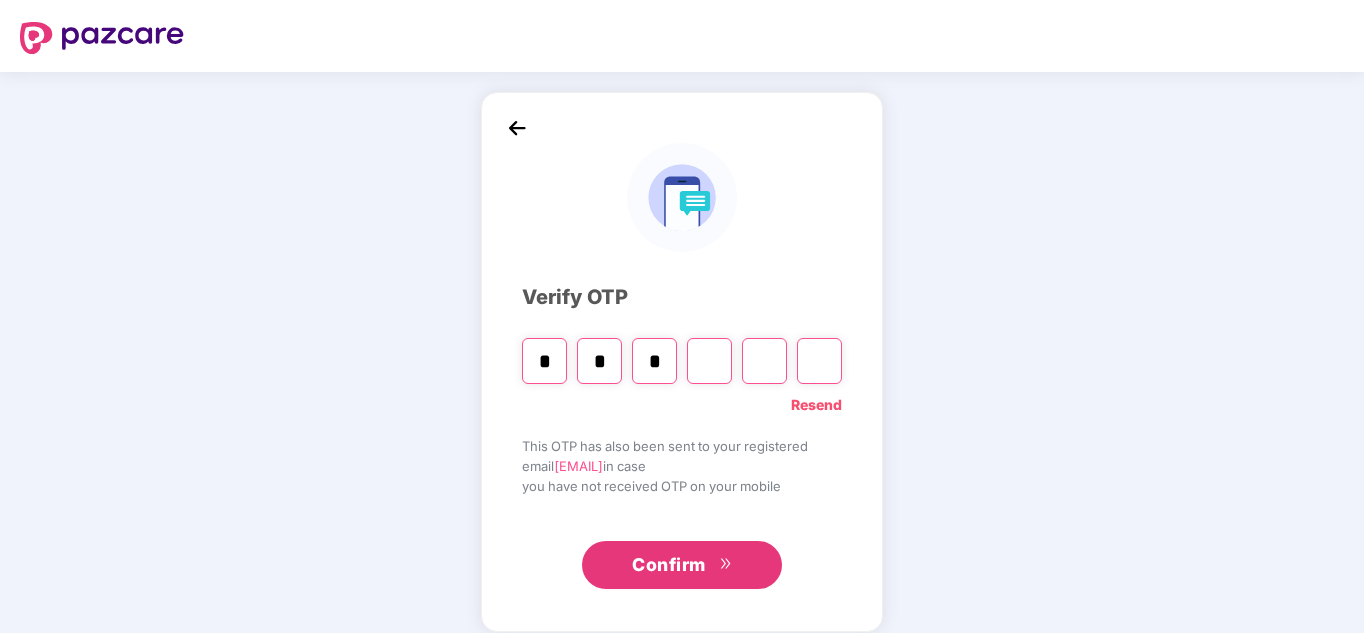 type on "*" 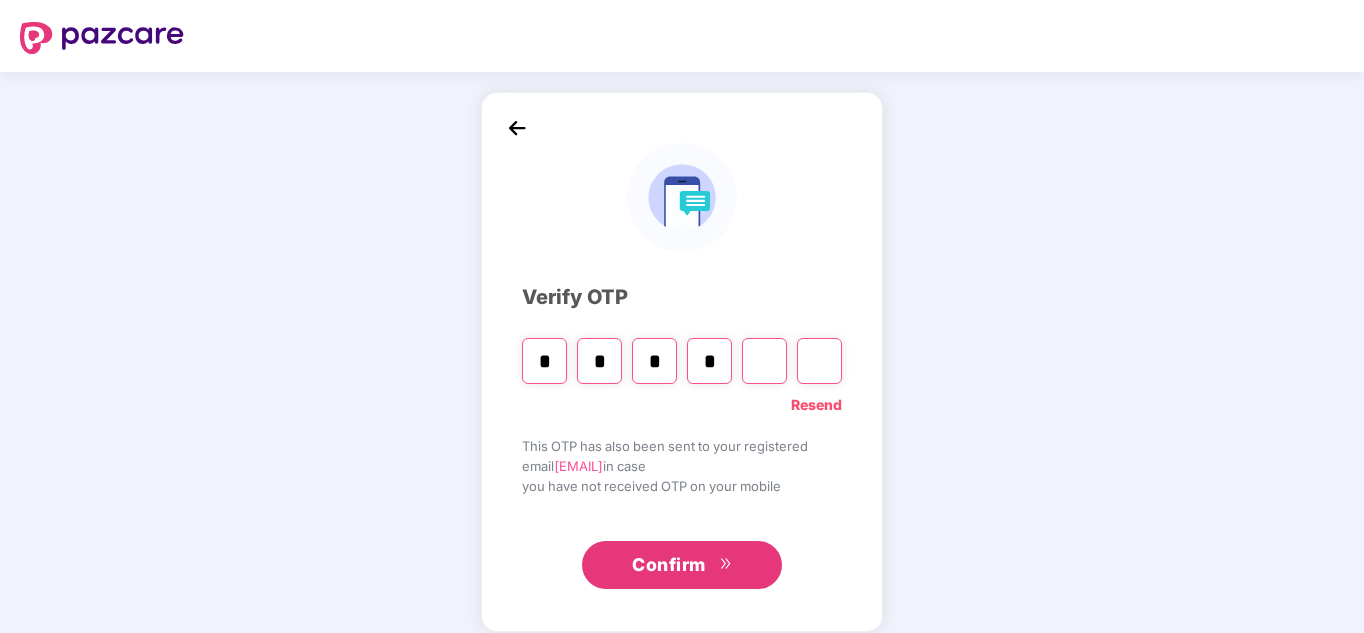 type on "*" 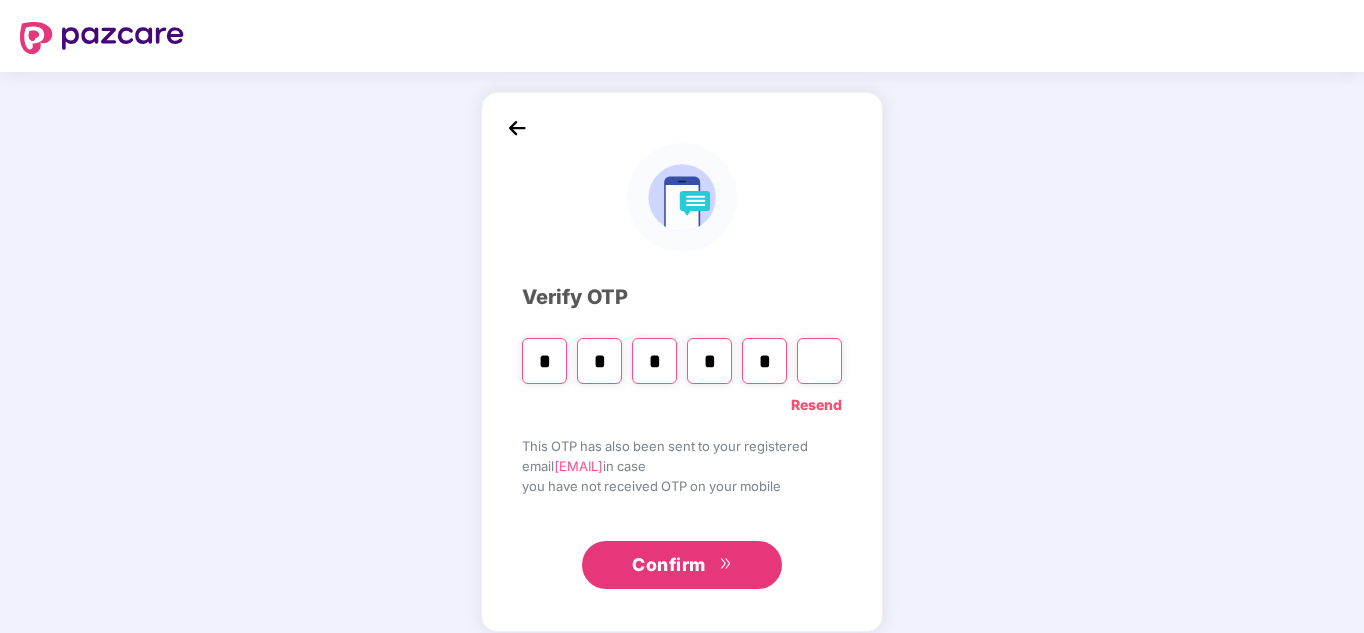 type on "*" 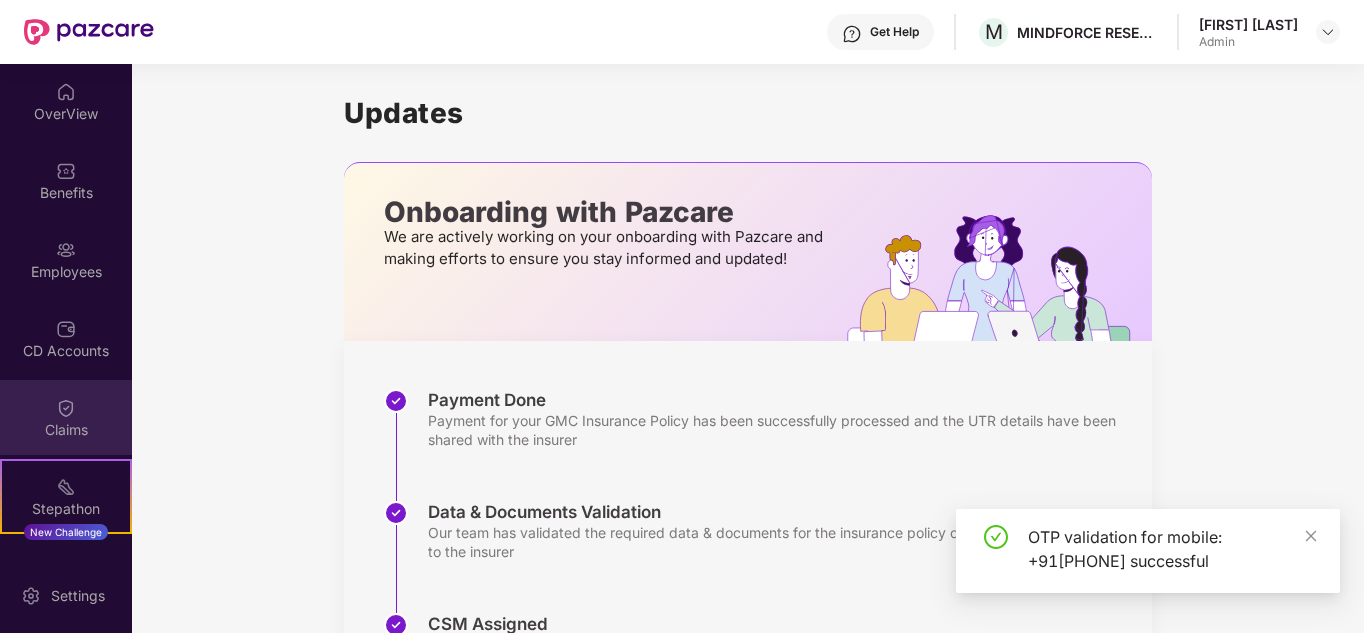 click on "Claims" at bounding box center [66, 430] 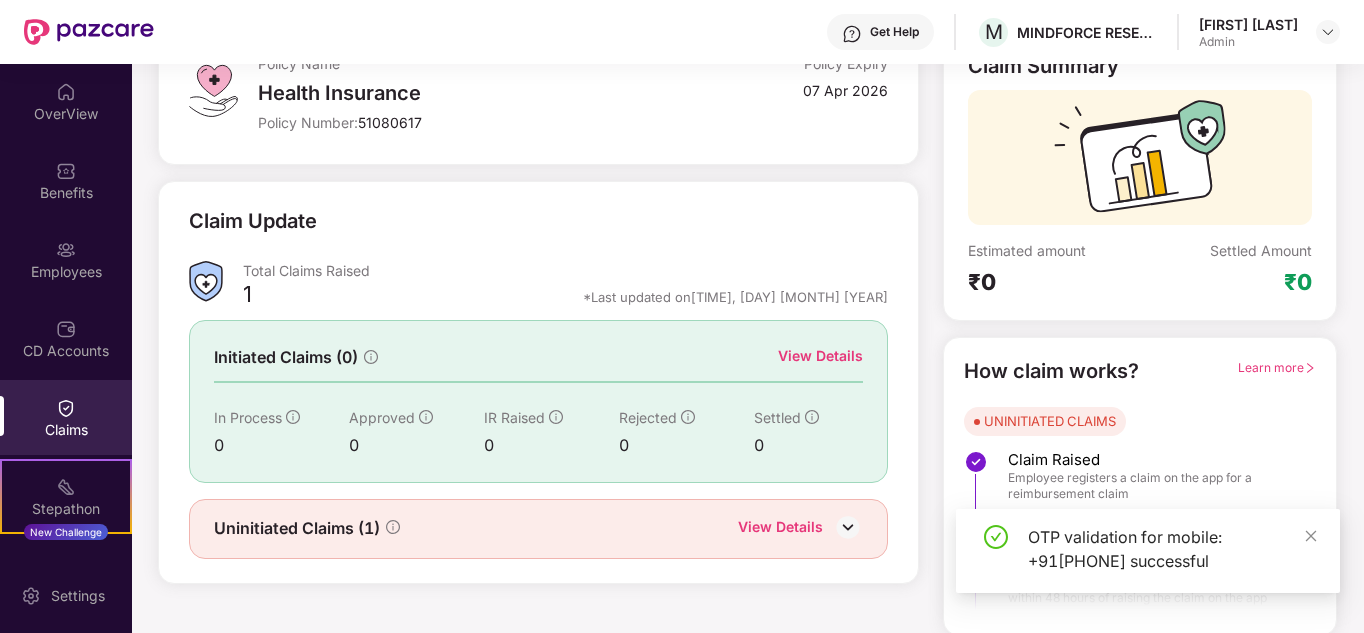 scroll, scrollTop: 150, scrollLeft: 0, axis: vertical 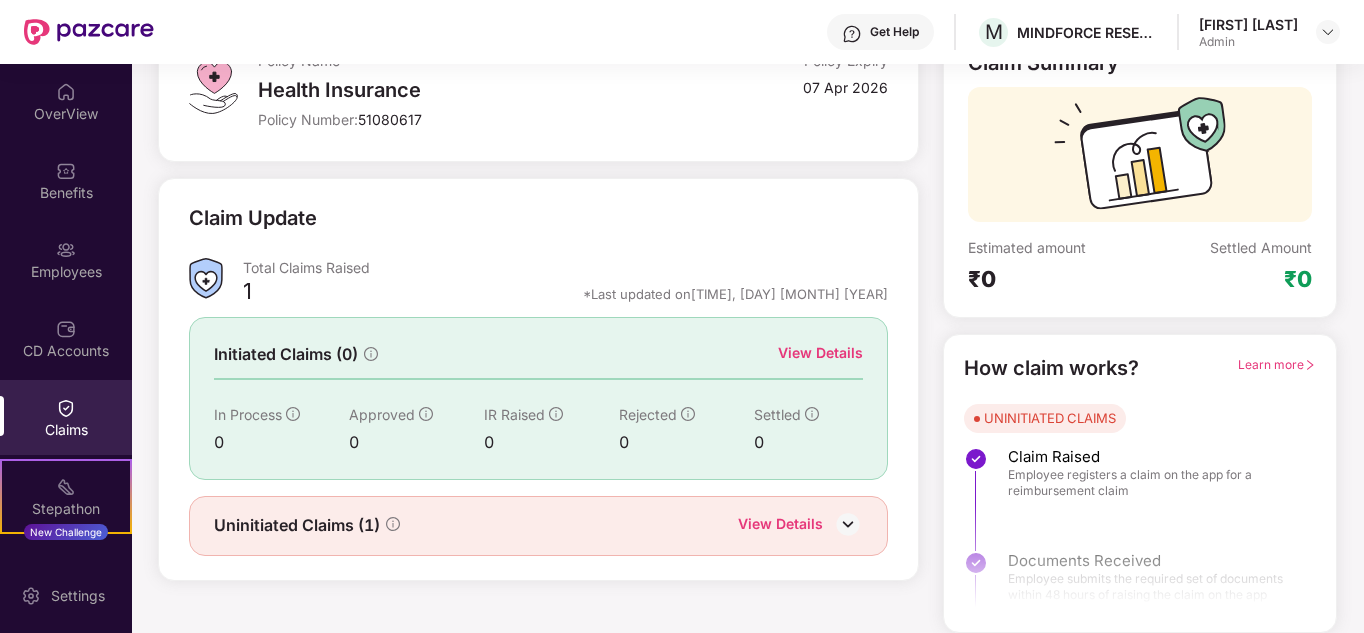 click on "View Details" at bounding box center [780, 526] 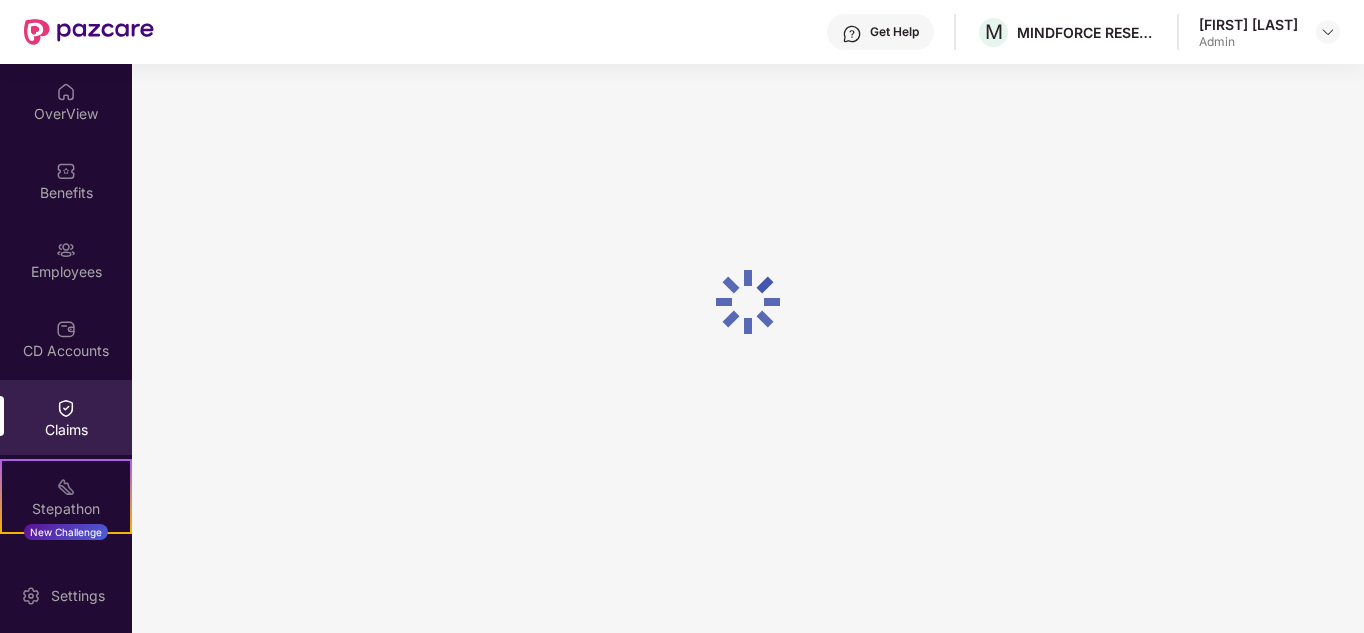 scroll, scrollTop: 64, scrollLeft: 0, axis: vertical 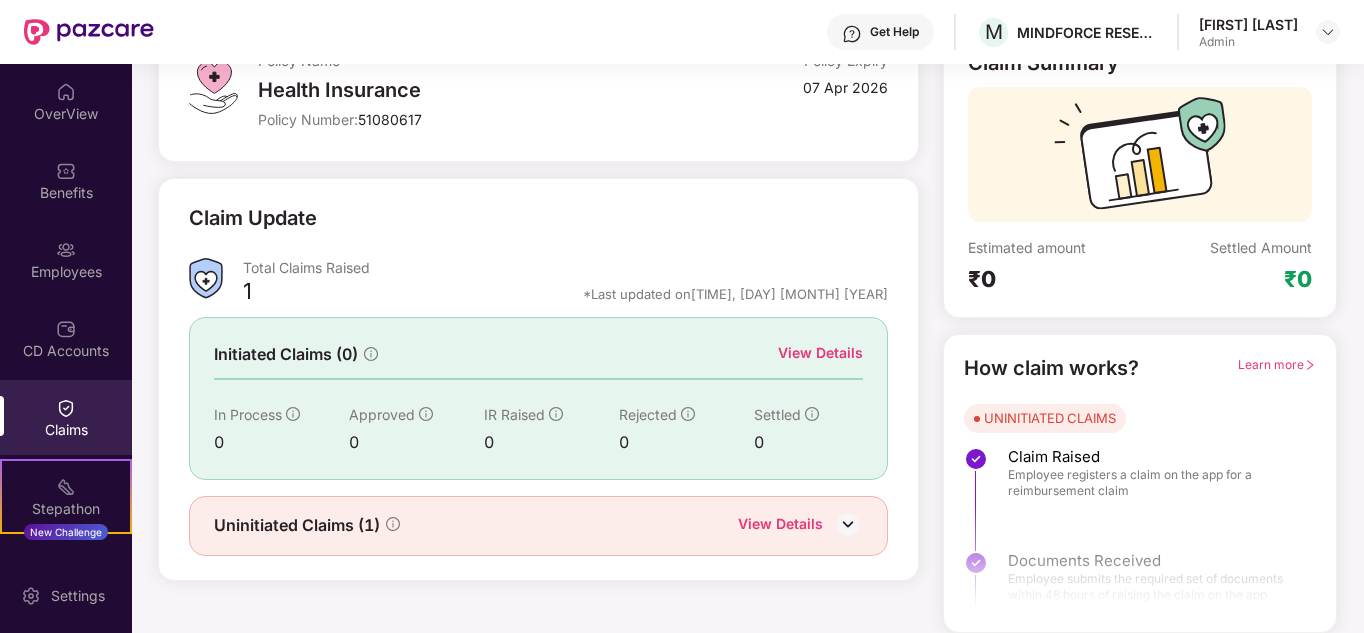 click on "Claims" at bounding box center [66, 417] 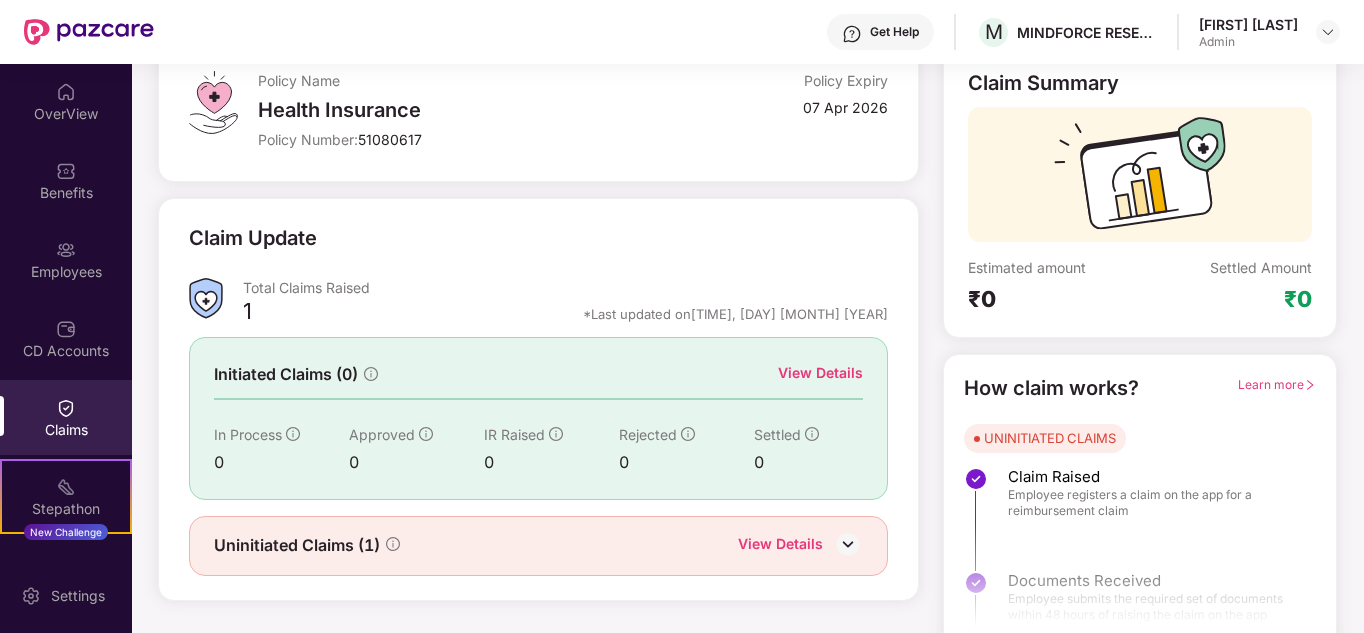 scroll, scrollTop: 150, scrollLeft: 0, axis: vertical 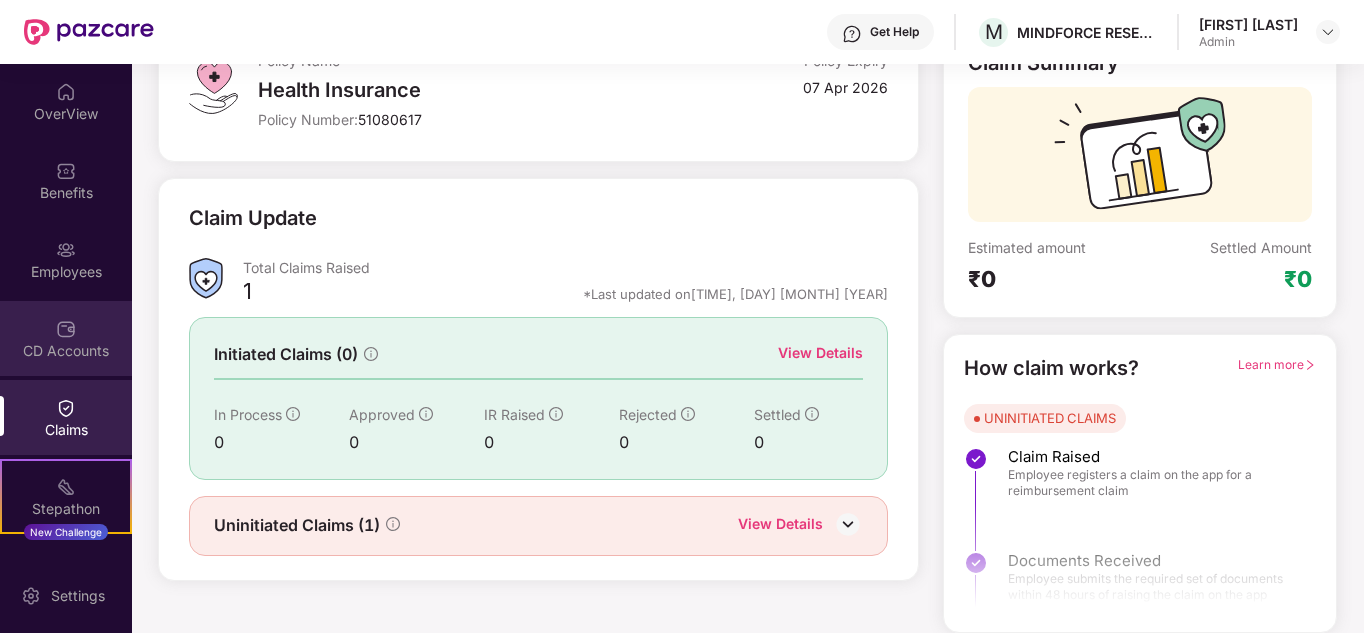 click on "CD Accounts" at bounding box center (66, 351) 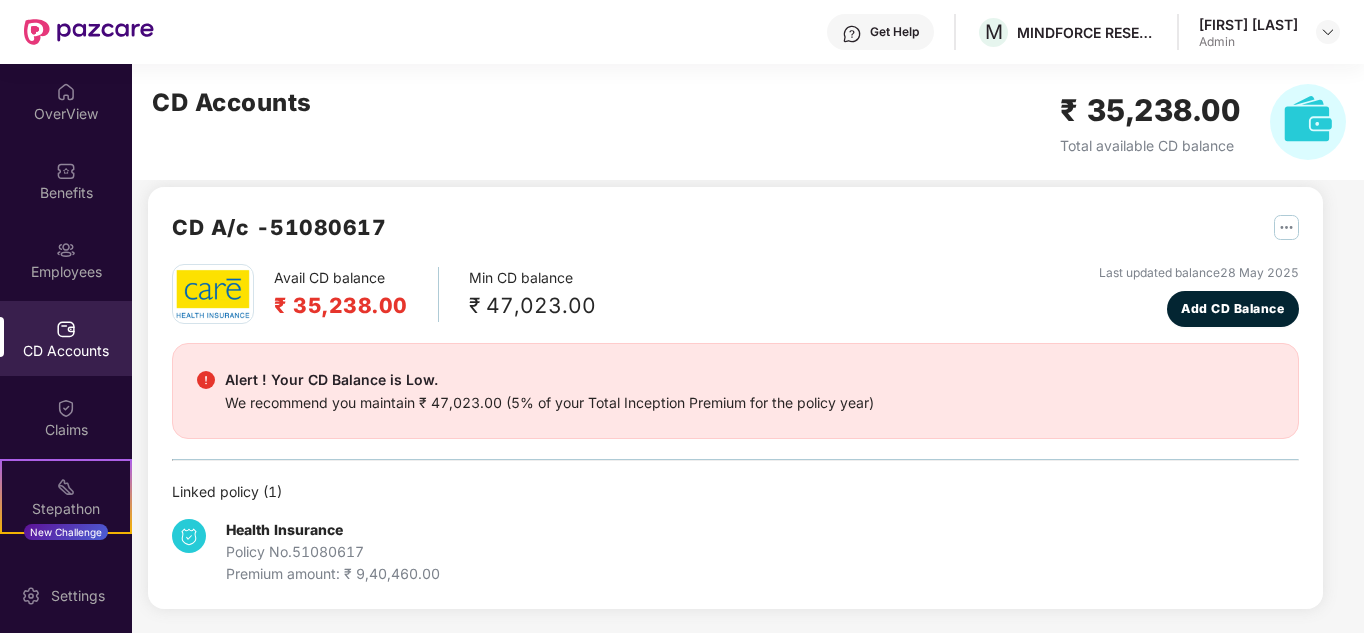 scroll, scrollTop: 17, scrollLeft: 0, axis: vertical 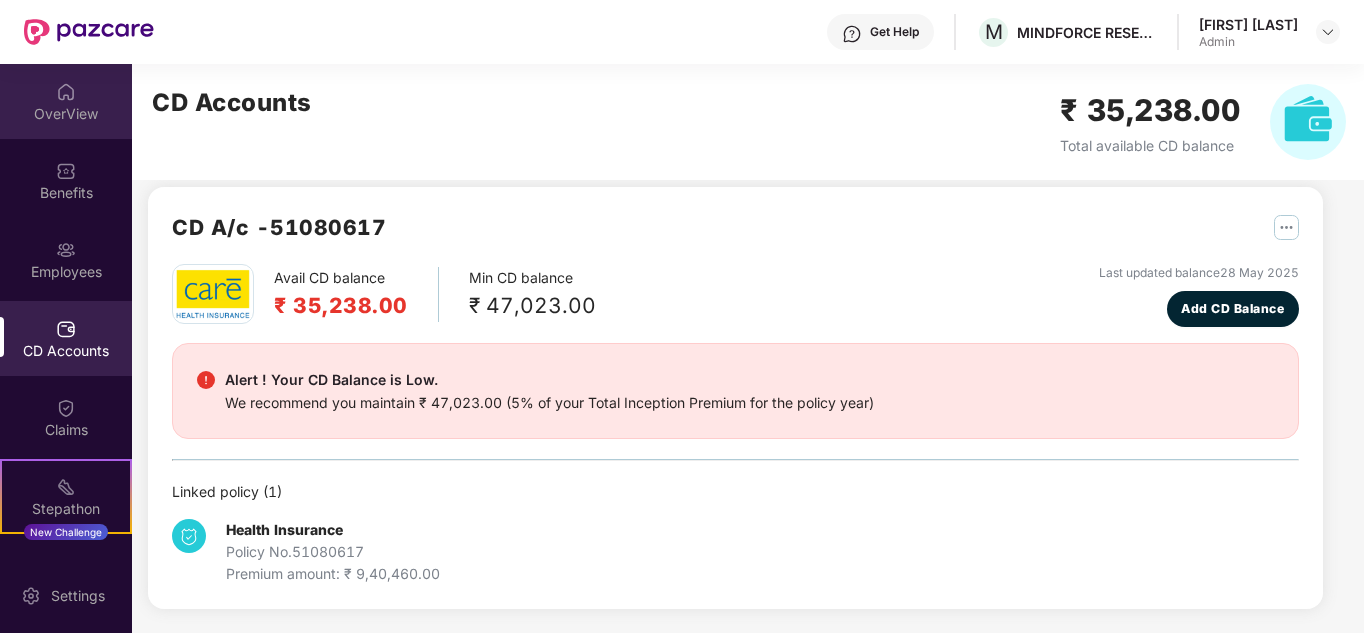 click on "OverView" at bounding box center [66, 101] 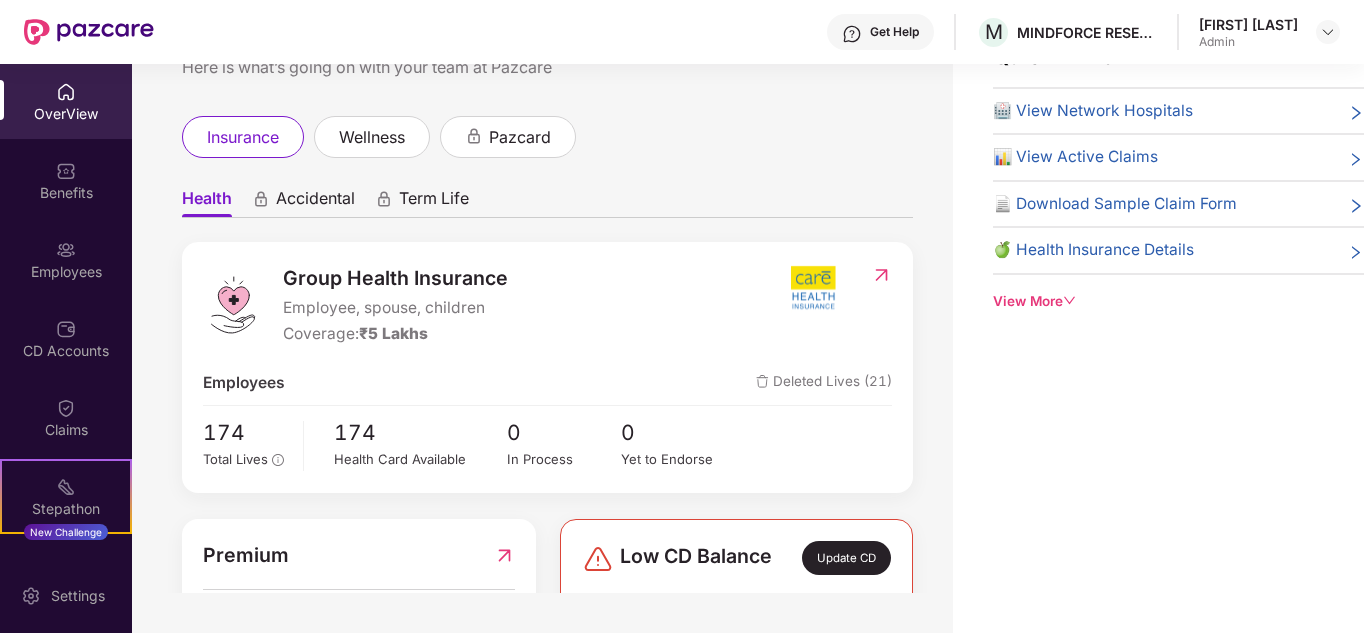 scroll, scrollTop: 0, scrollLeft: 0, axis: both 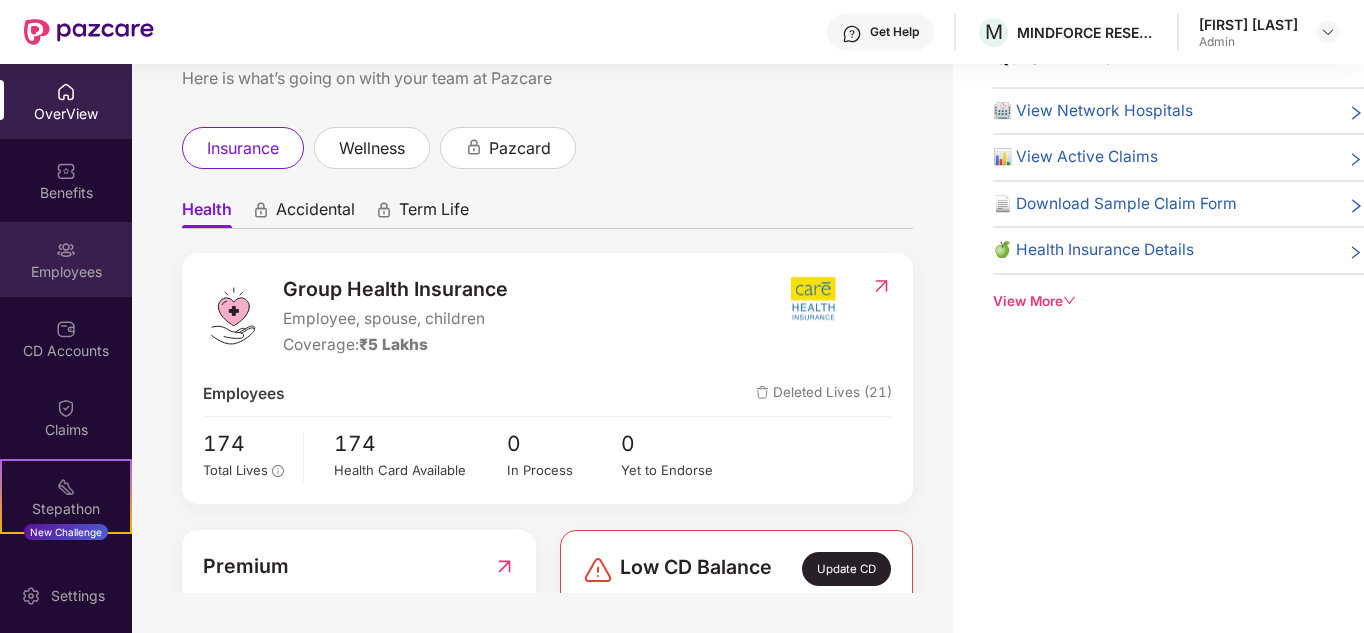 click on "Employees" at bounding box center [66, 272] 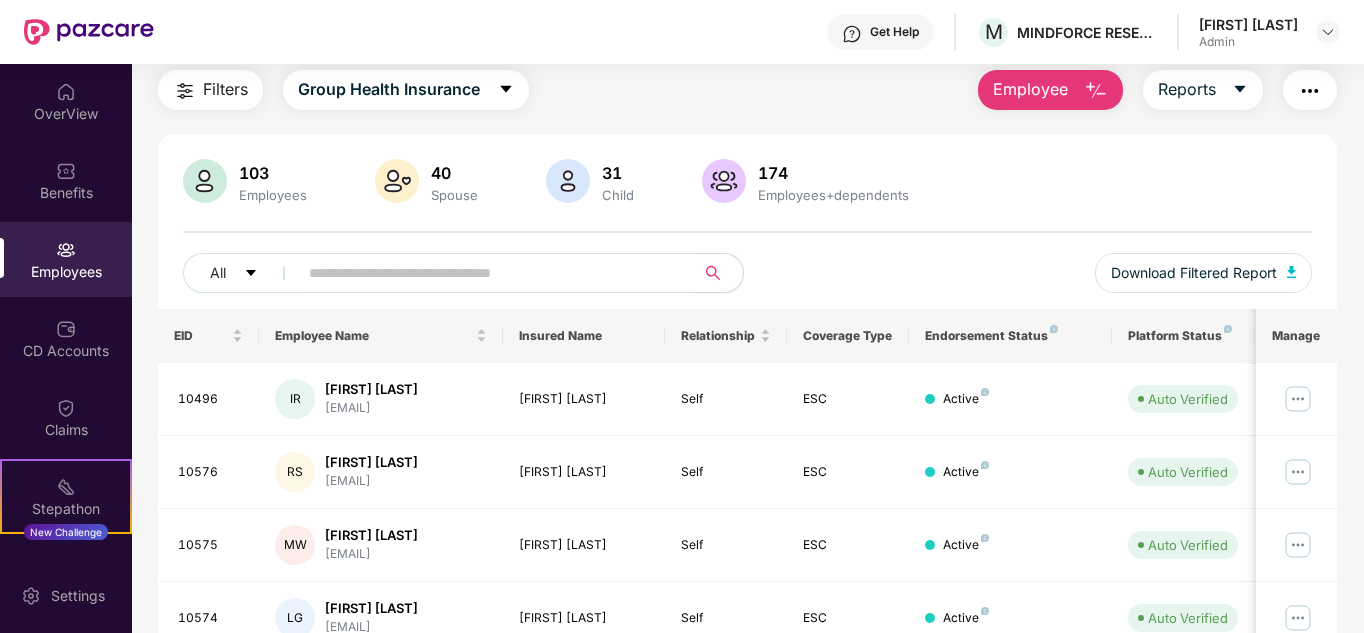 click at bounding box center (488, 273) 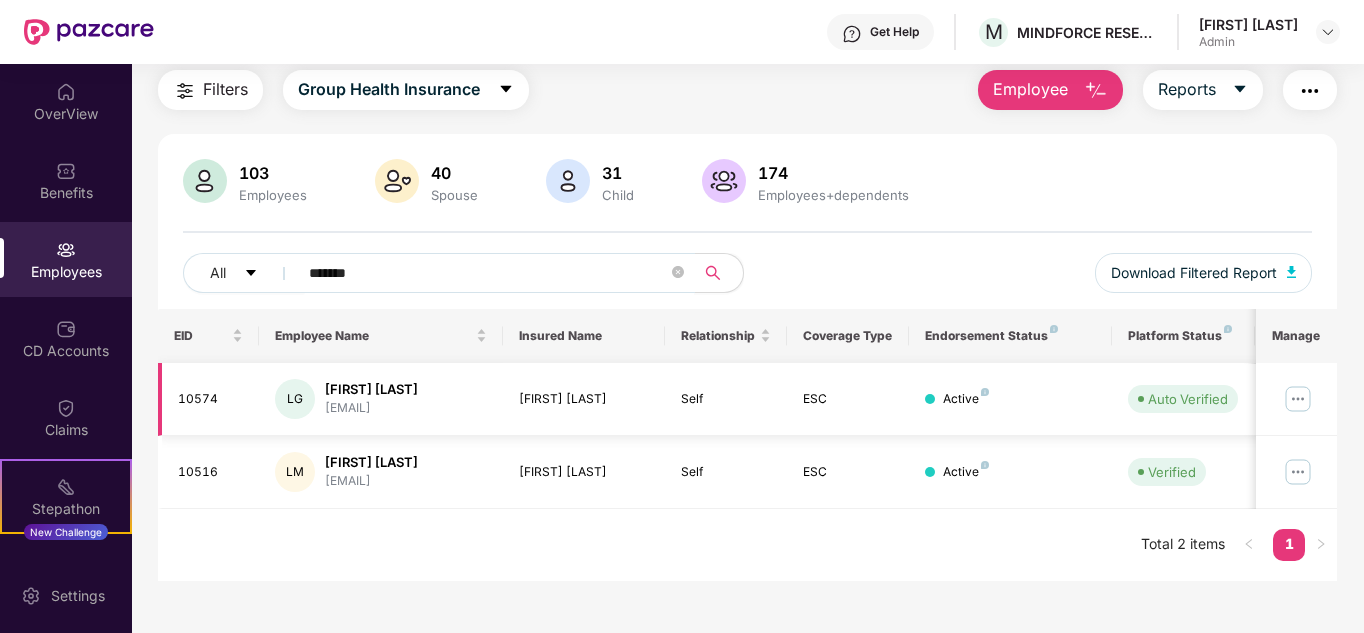 type on "*******" 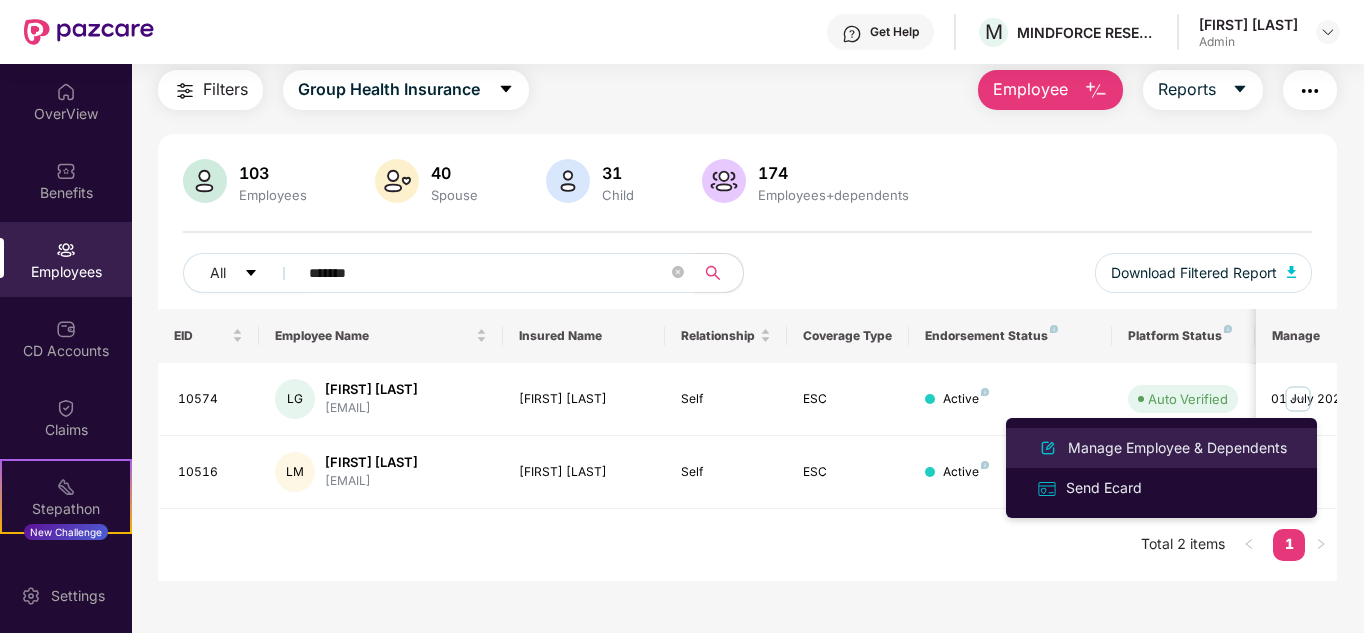 click on "Manage Employee & Dependents" at bounding box center (1177, 448) 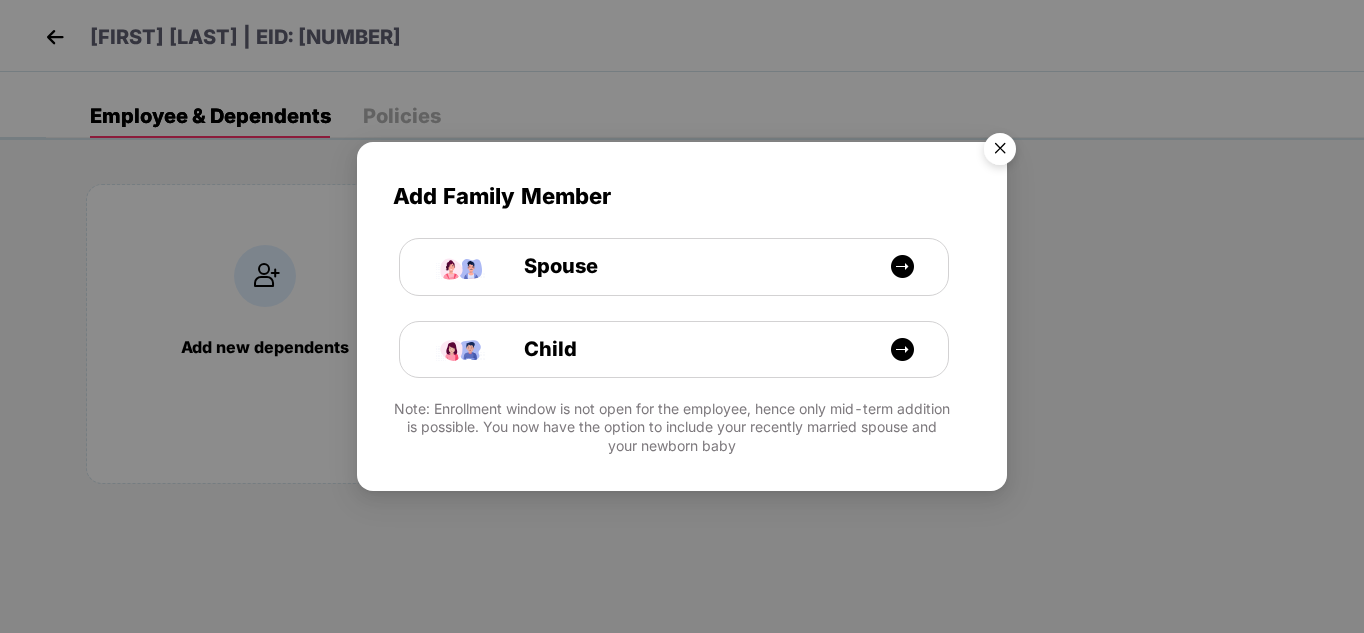 click at bounding box center [1000, 152] 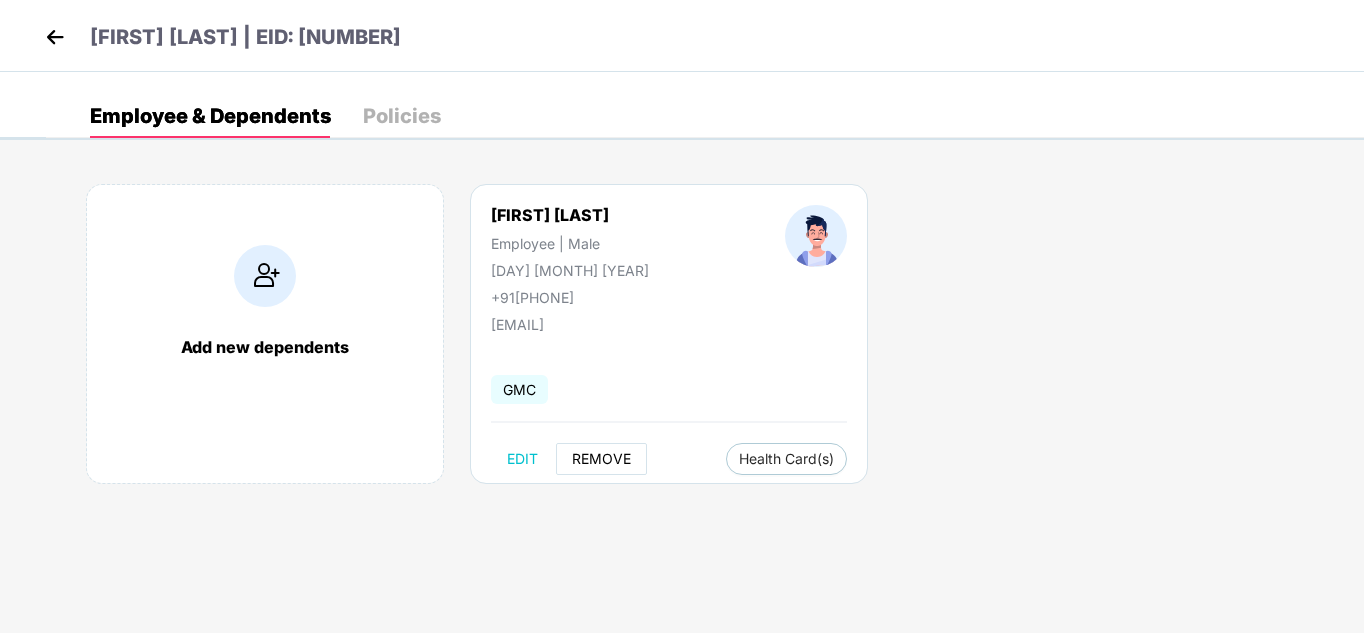 click on "REMOVE" at bounding box center [601, 459] 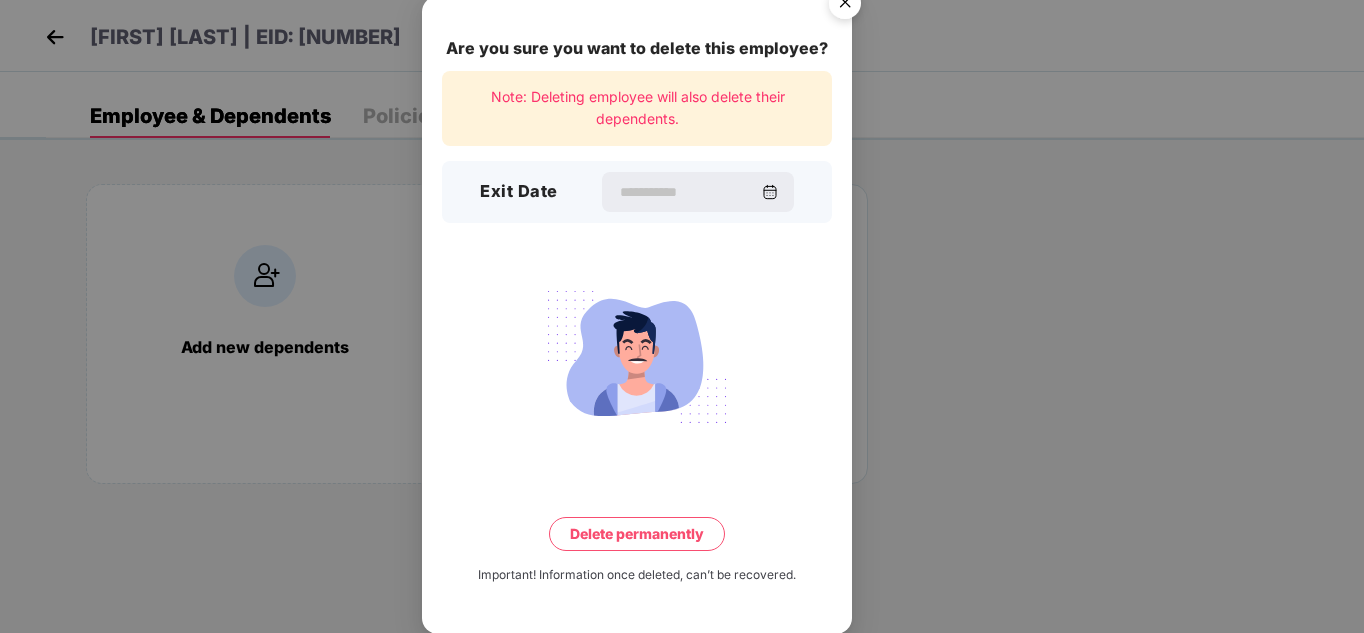 scroll, scrollTop: 5, scrollLeft: 0, axis: vertical 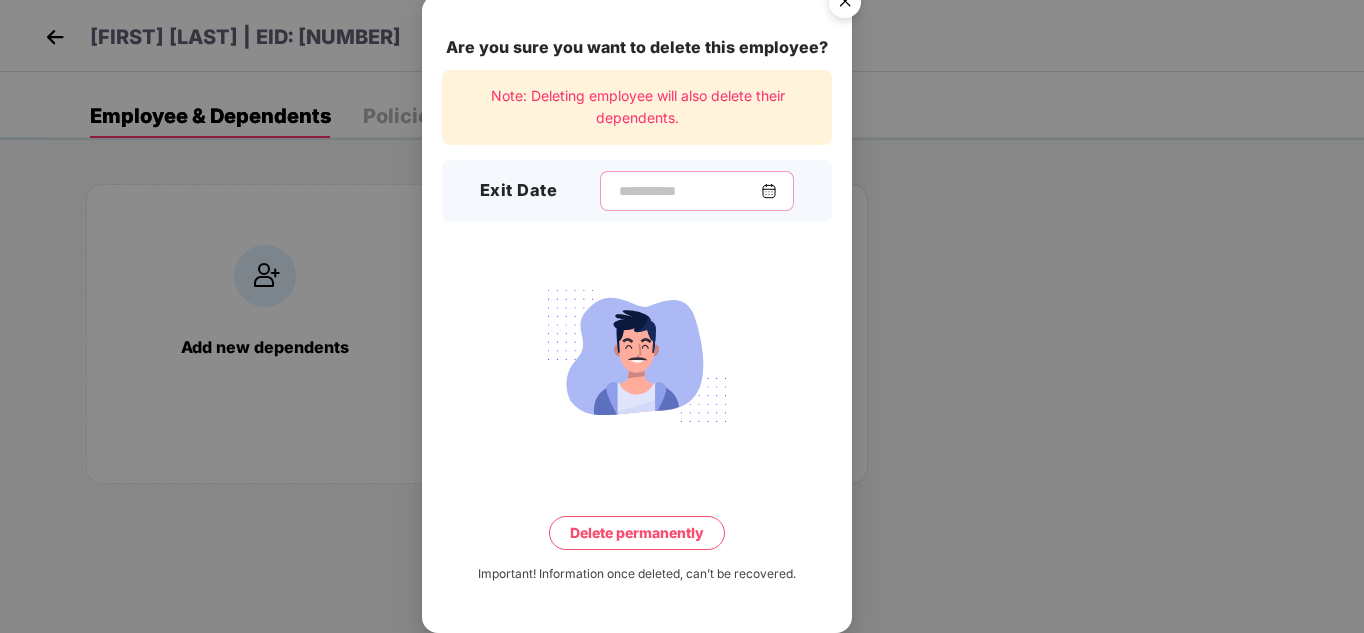 click at bounding box center (689, 191) 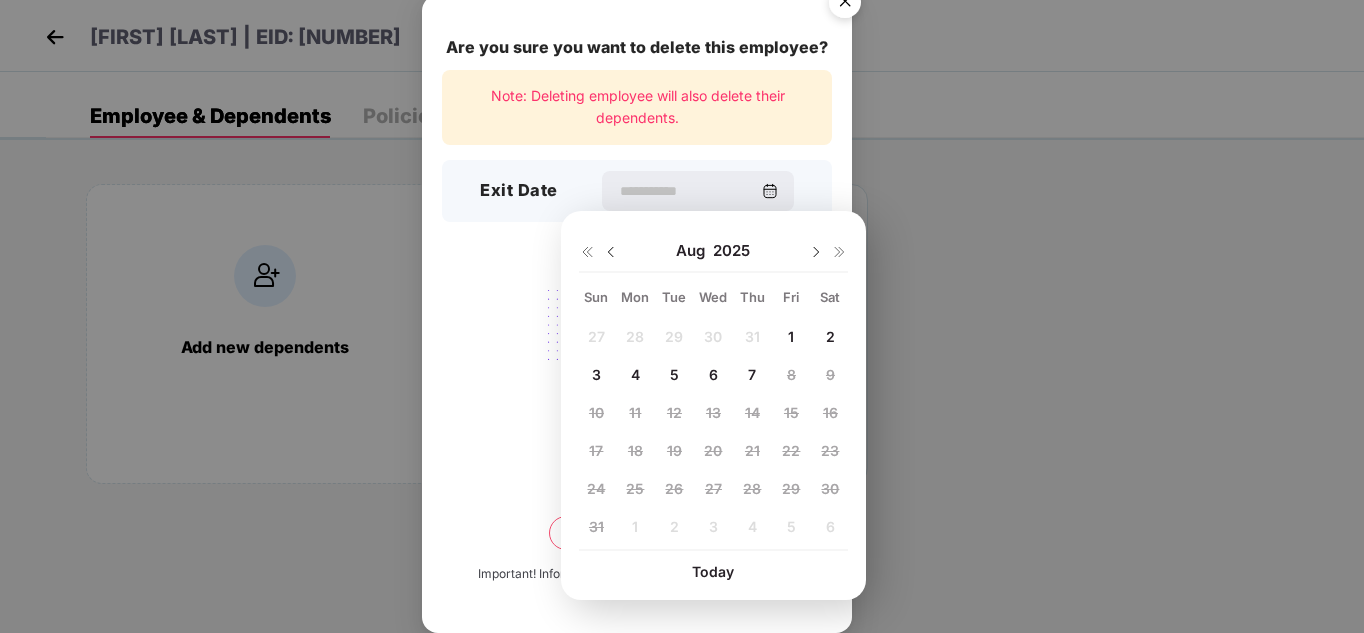 click on "1" at bounding box center (791, 336) 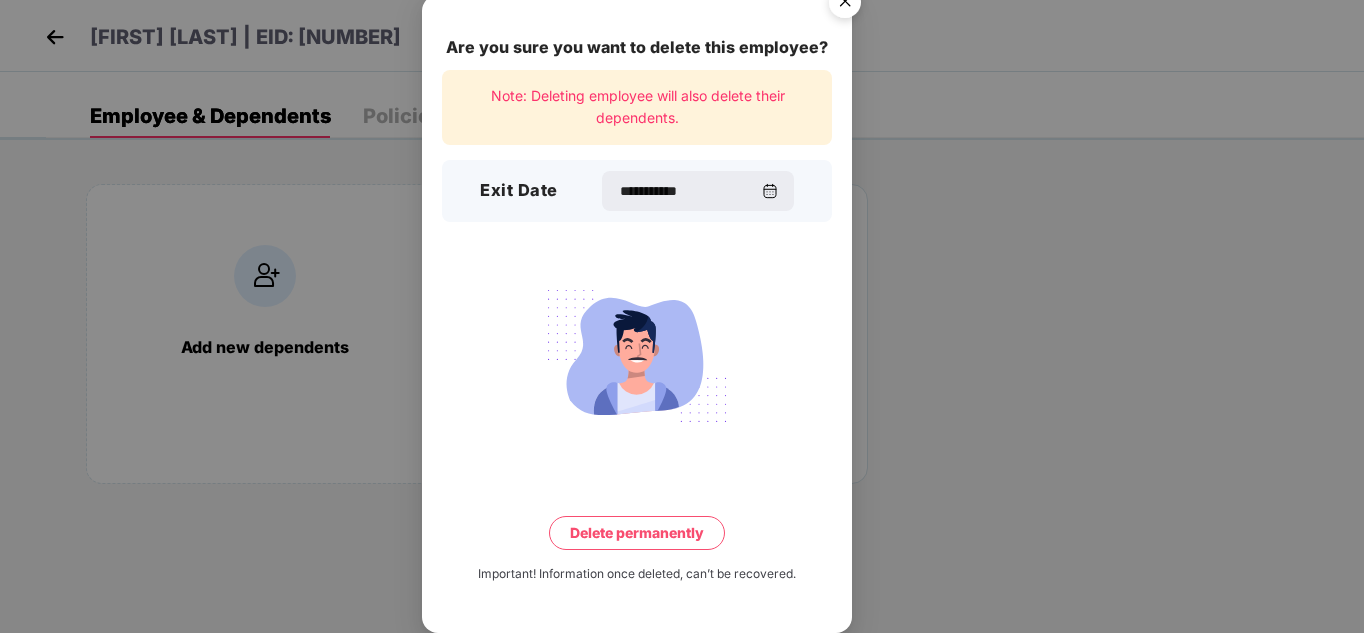 click on "Delete permanently" at bounding box center (637, 533) 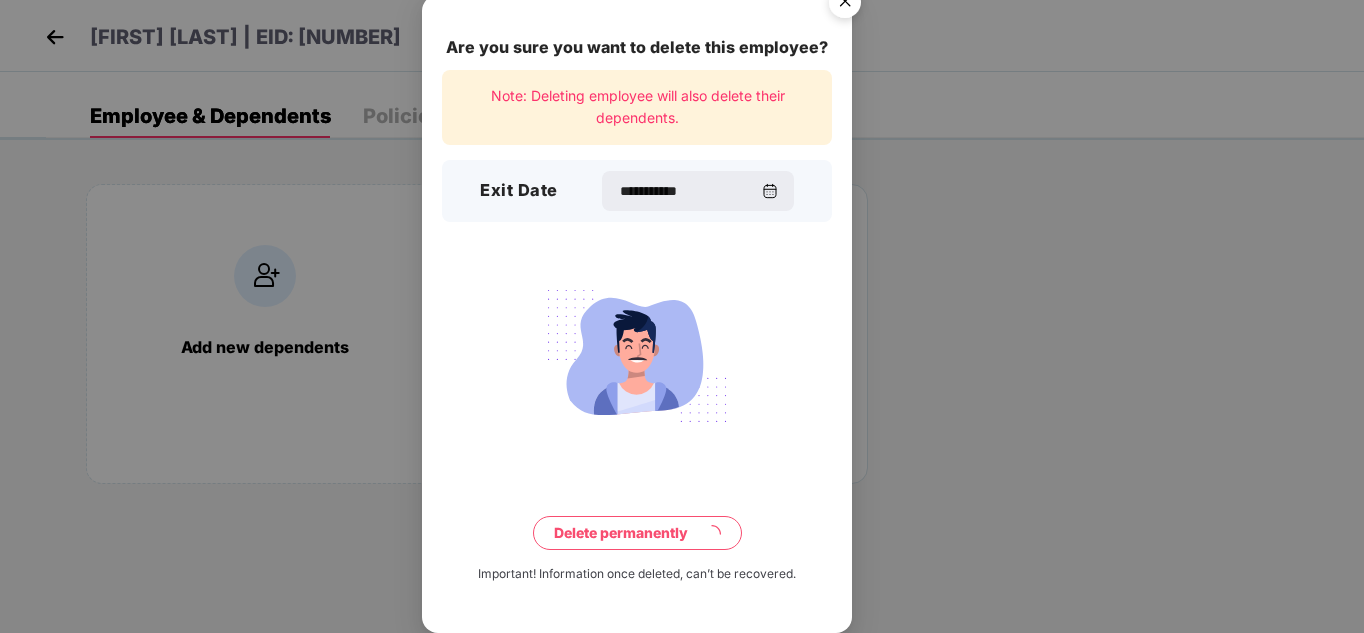 scroll, scrollTop: 0, scrollLeft: 0, axis: both 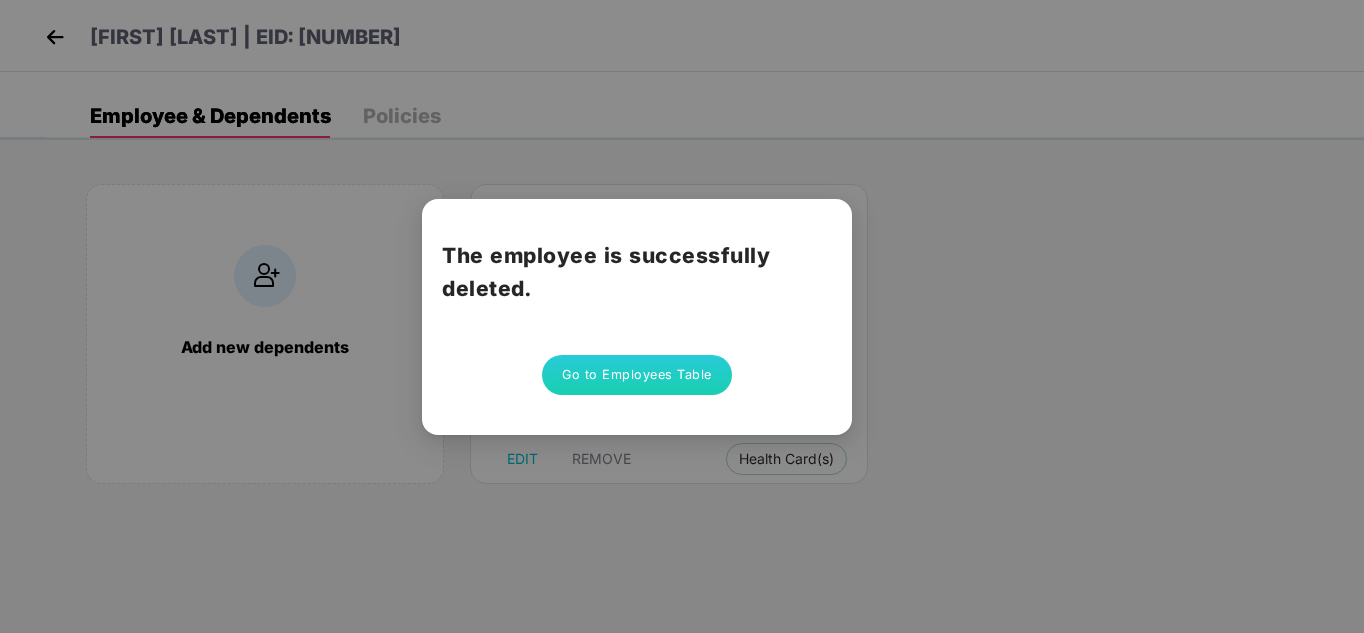 click on "Go to Employees Table" at bounding box center [637, 375] 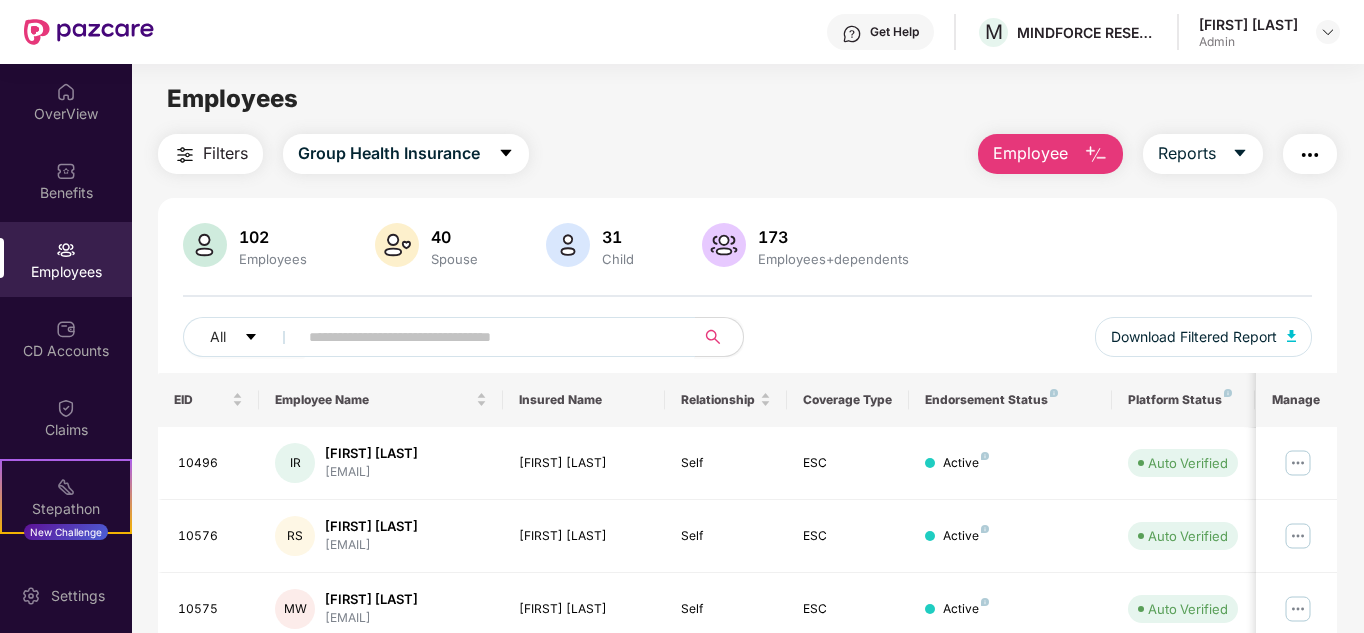 click at bounding box center [488, 337] 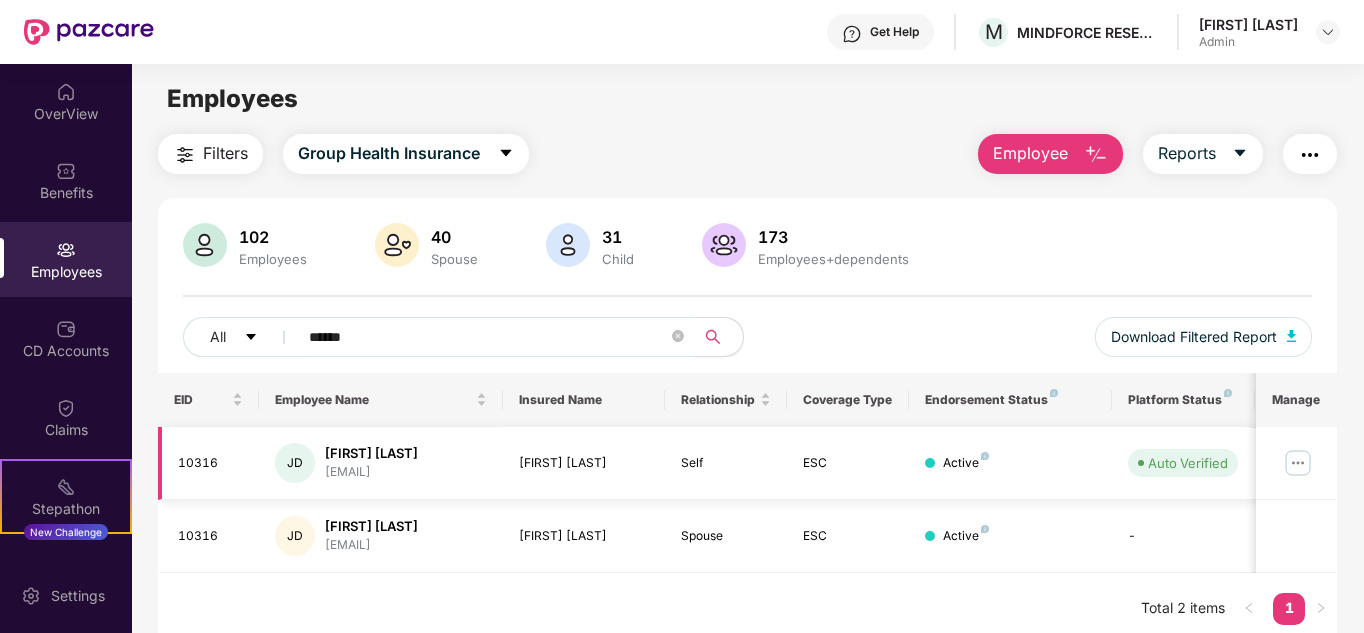 type on "******" 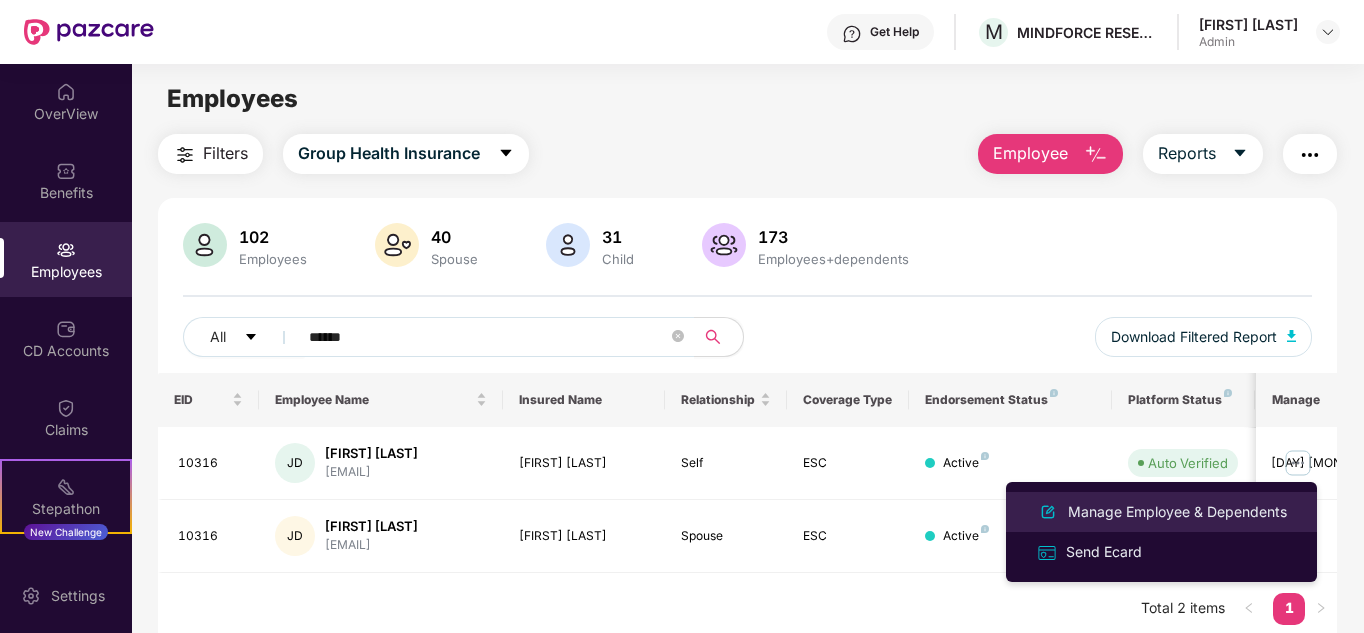 click on "Manage Employee & Dependents" at bounding box center (1177, 512) 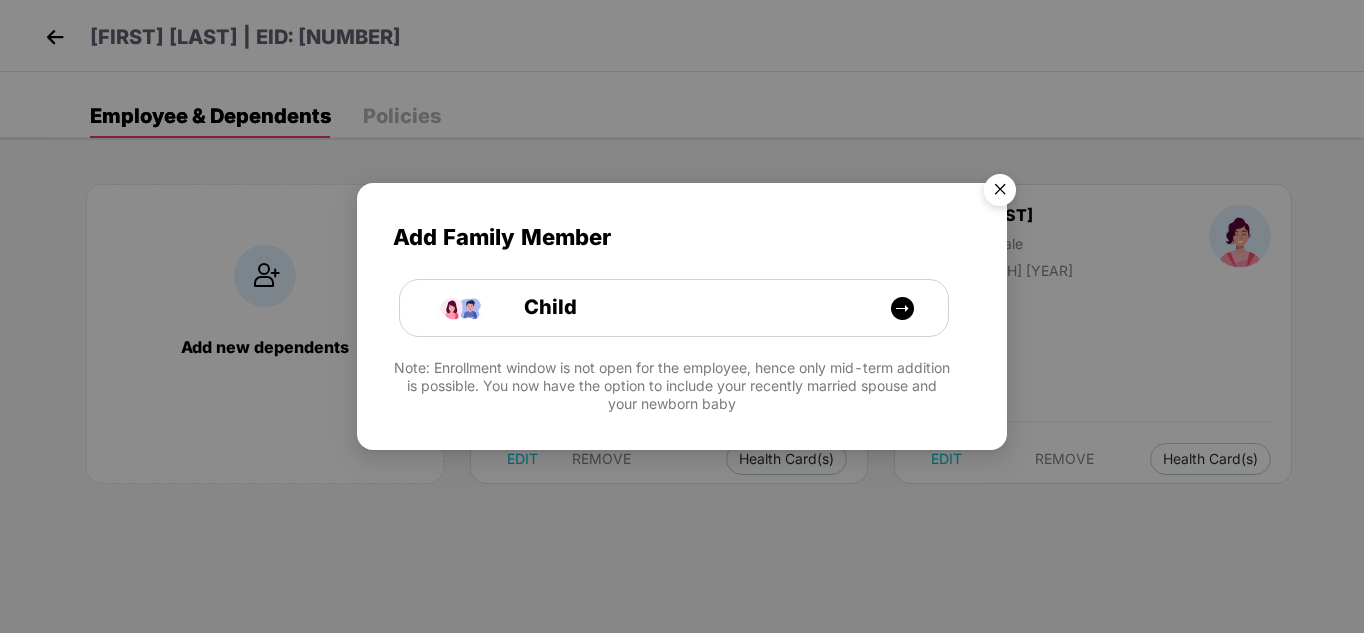 click at bounding box center (1000, 193) 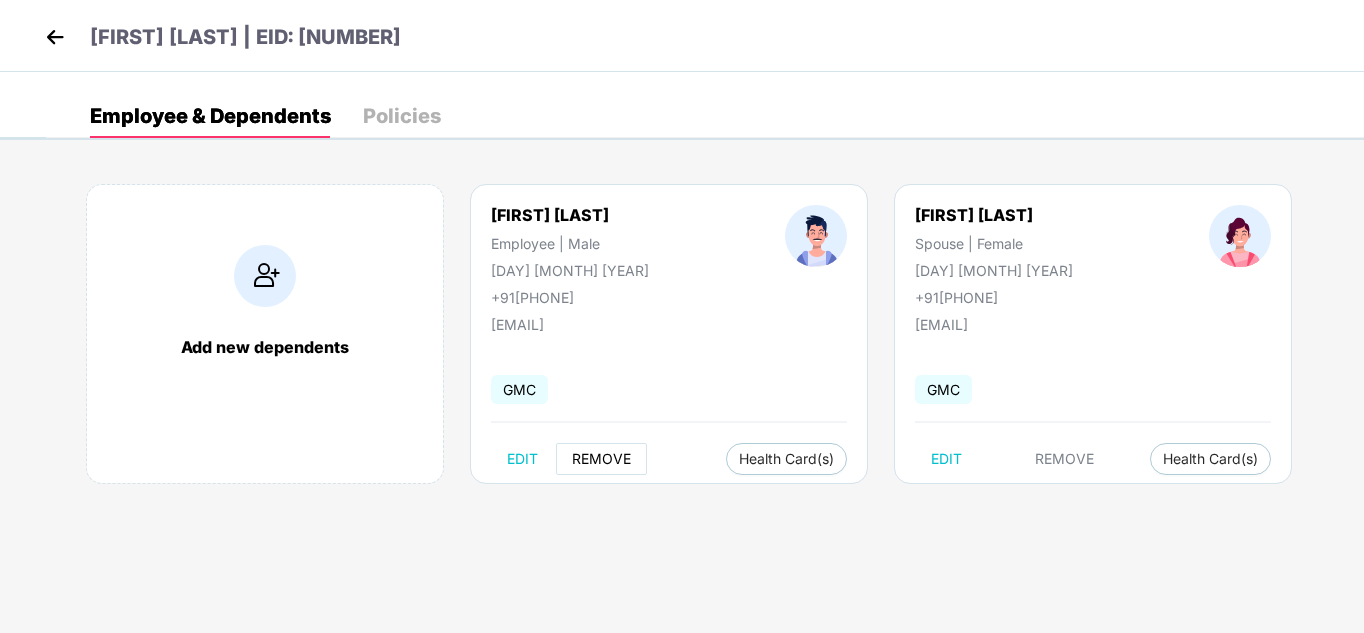 click on "REMOVE" at bounding box center (601, 459) 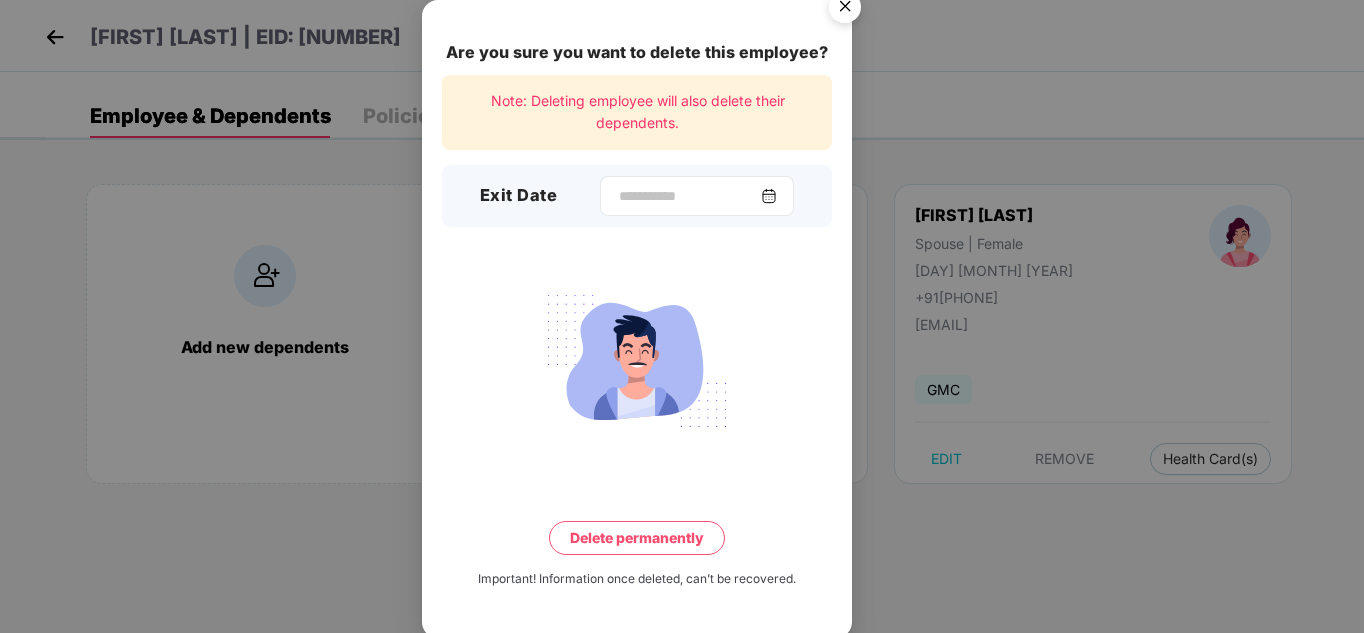 click at bounding box center (769, 196) 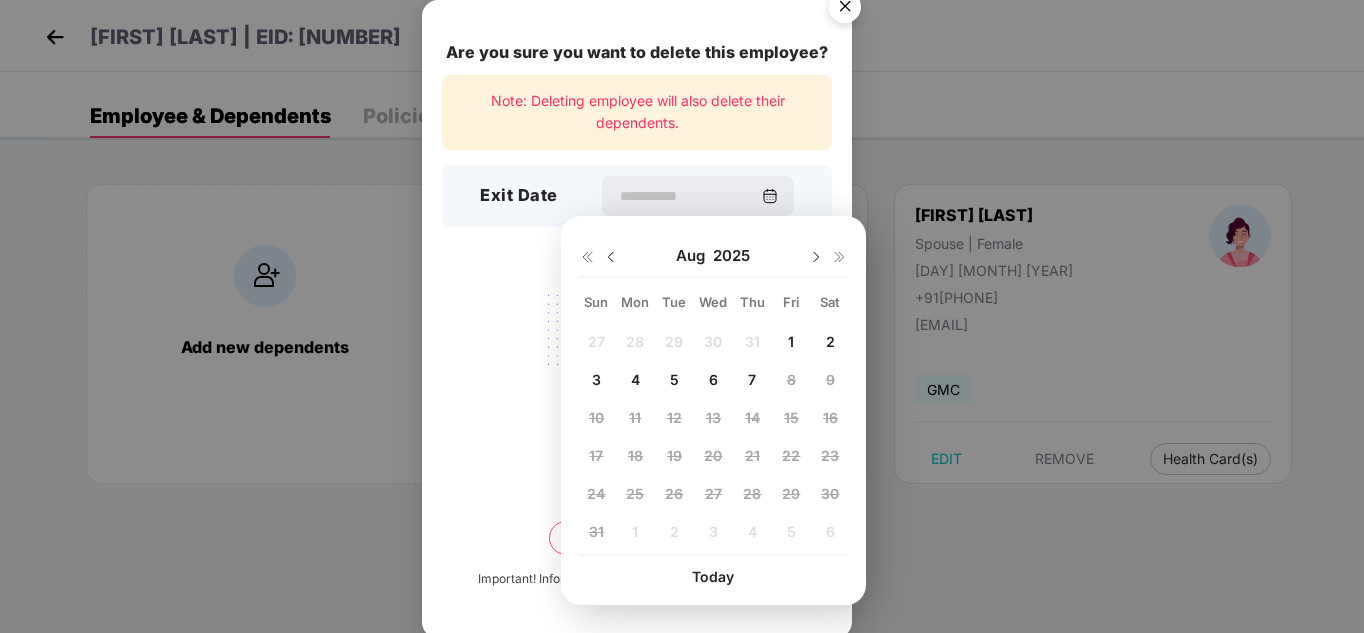click on "4" at bounding box center [635, 379] 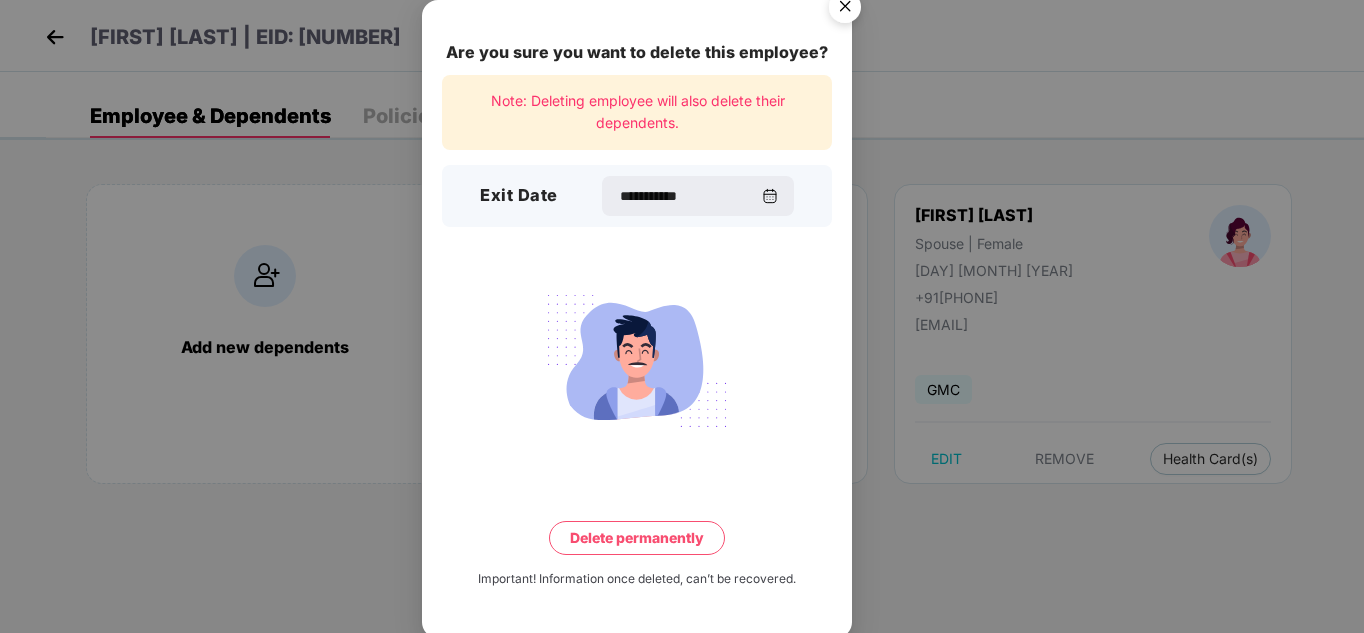 click on "Delete permanently" at bounding box center (637, 538) 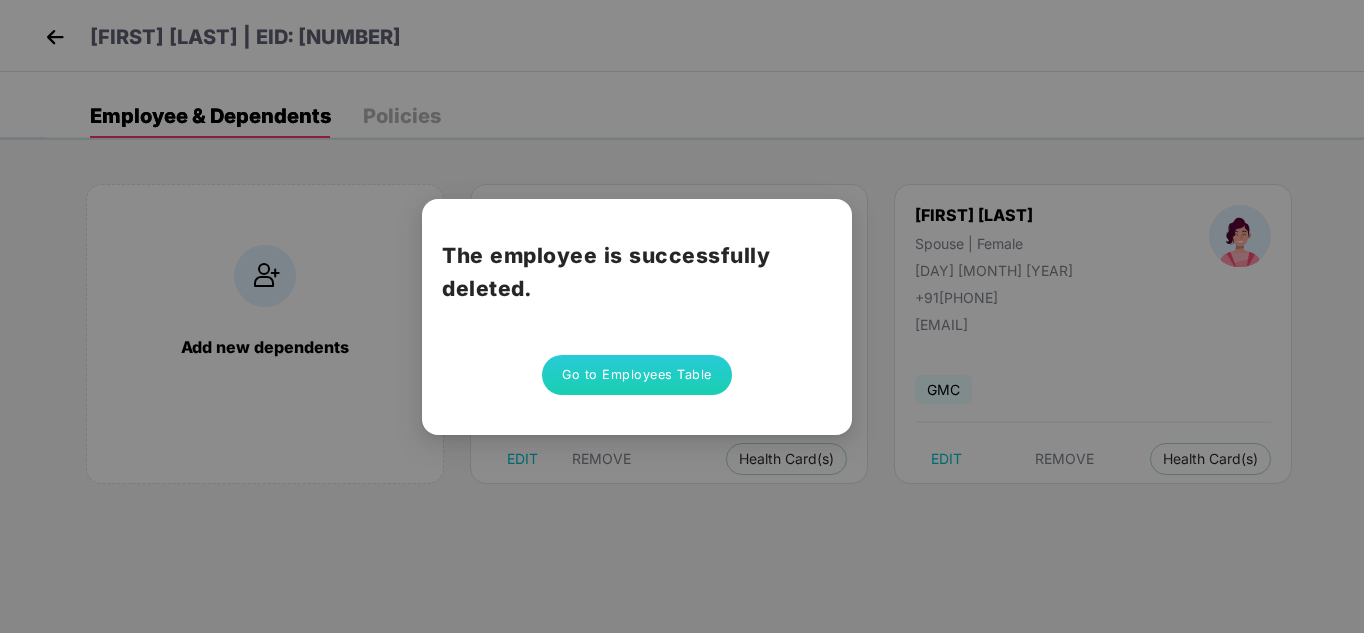 click on "Go to Employees Table" at bounding box center [637, 375] 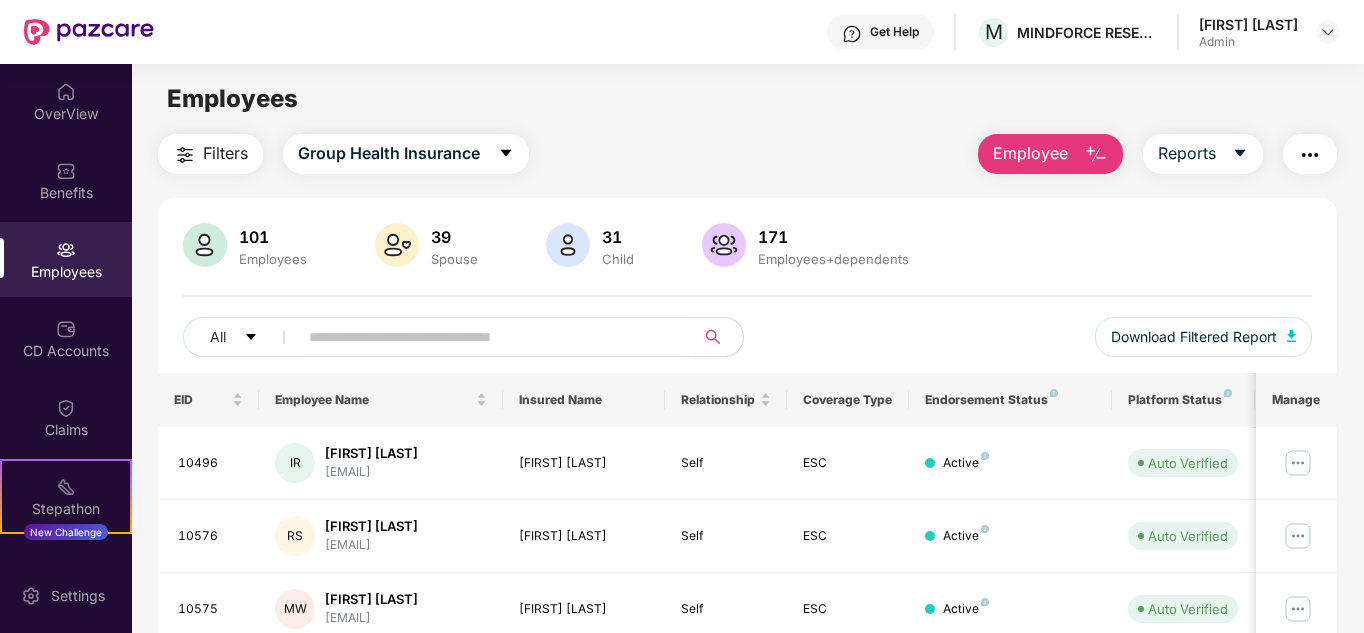 click at bounding box center (488, 337) 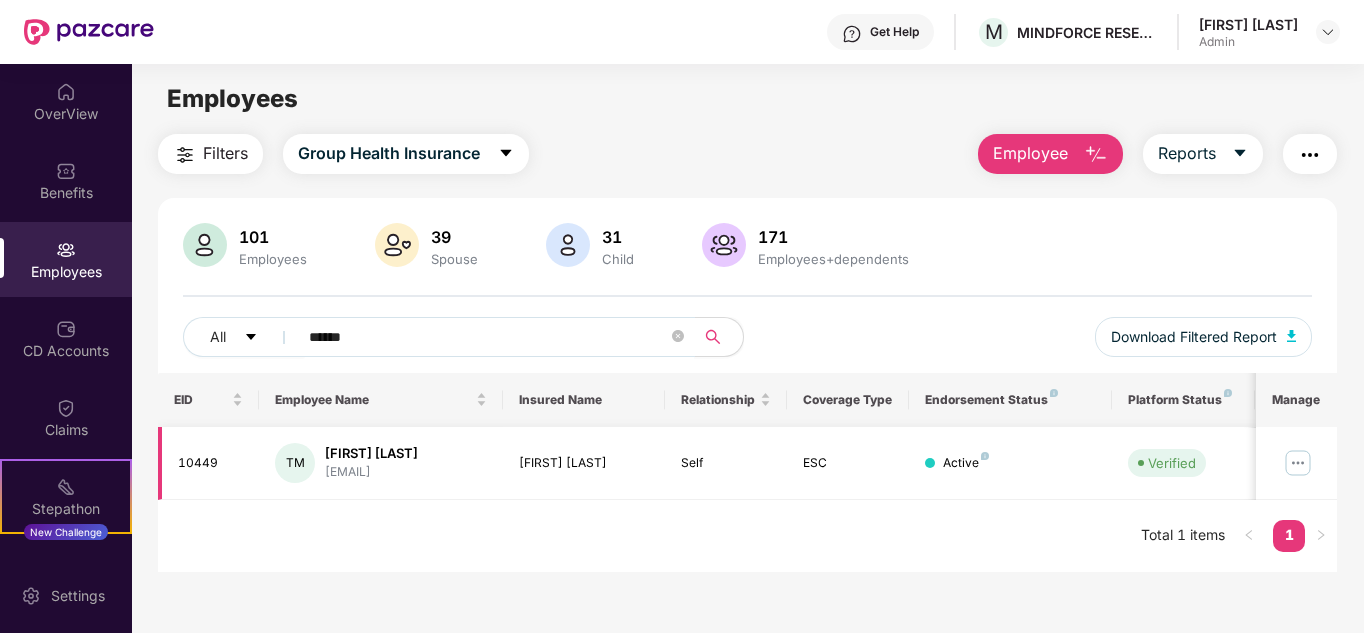type on "******" 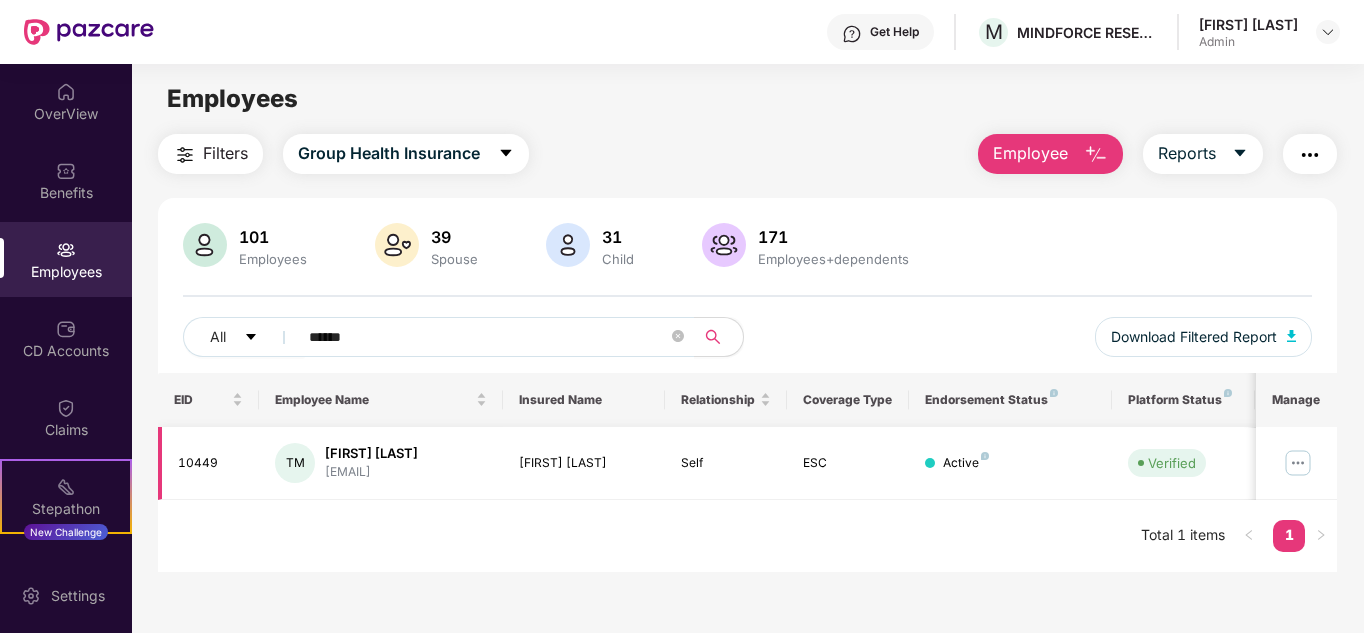click at bounding box center [1298, 463] 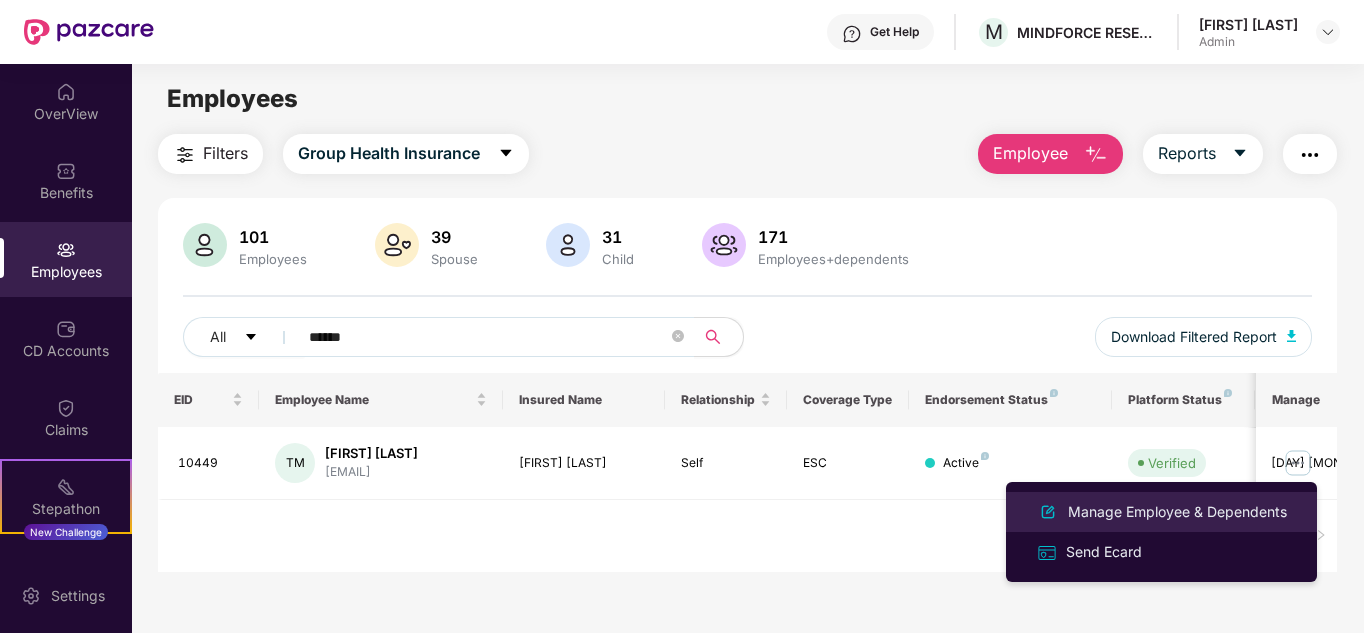 click on "Manage Employee & Dependents" at bounding box center (1177, 512) 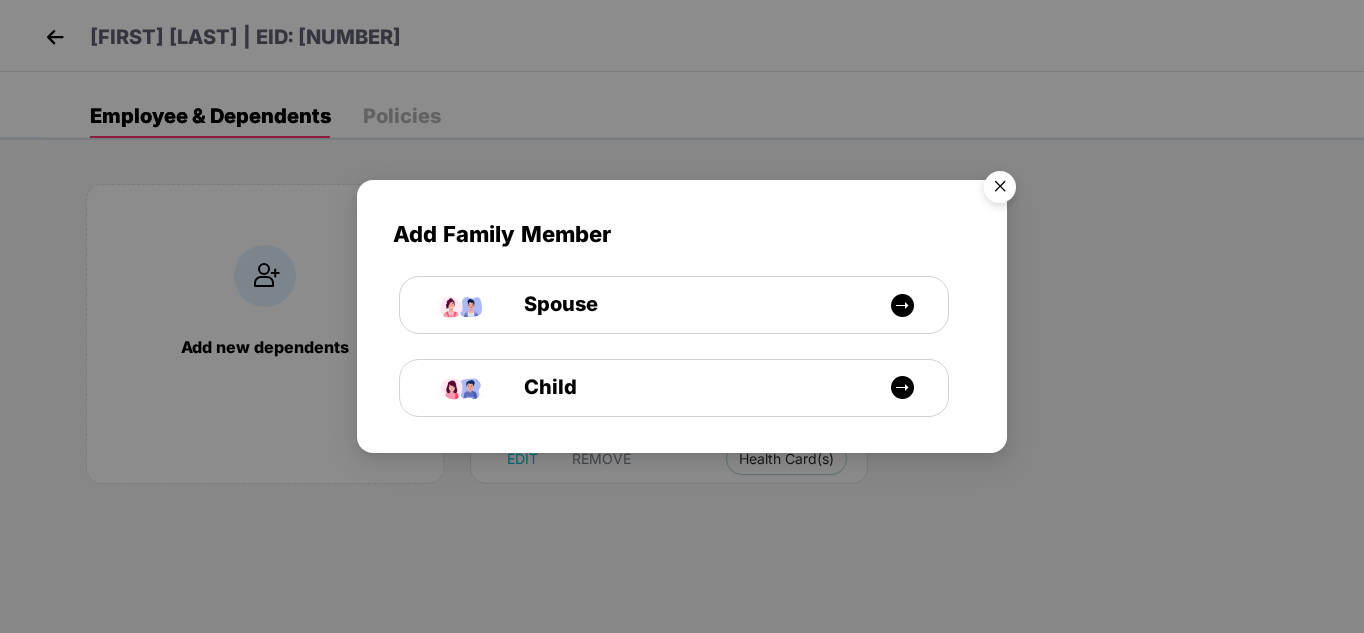 click at bounding box center [1000, 190] 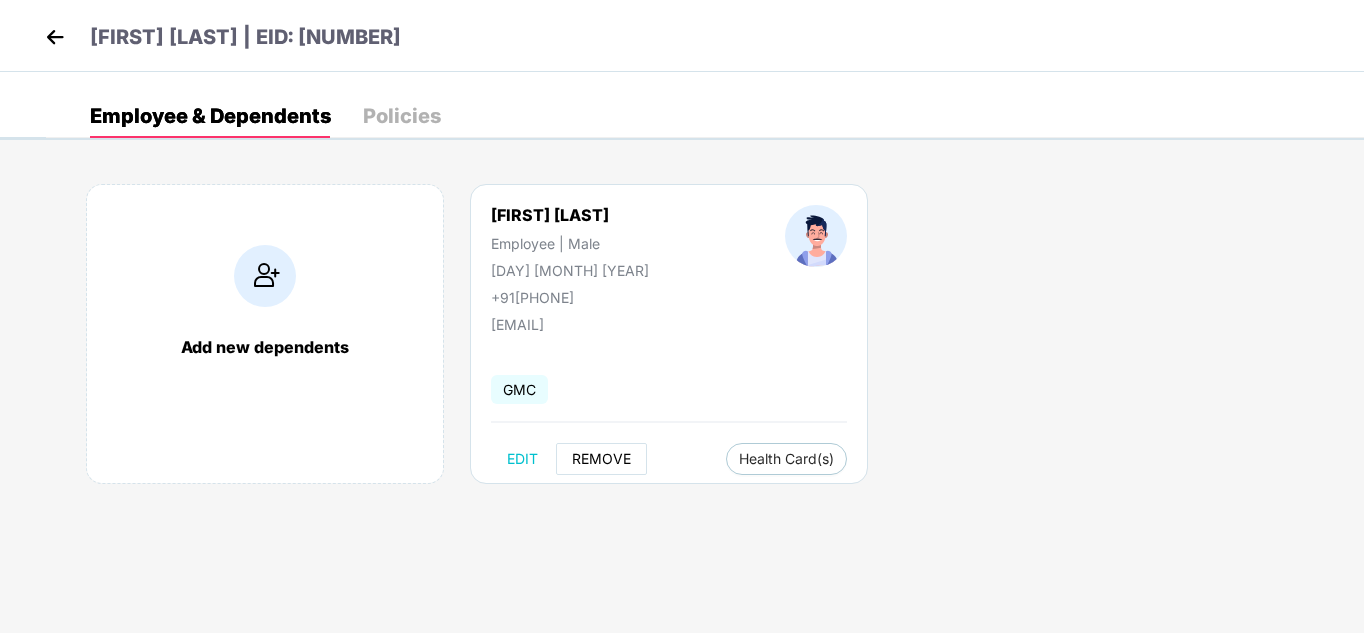 click on "REMOVE" at bounding box center [601, 459] 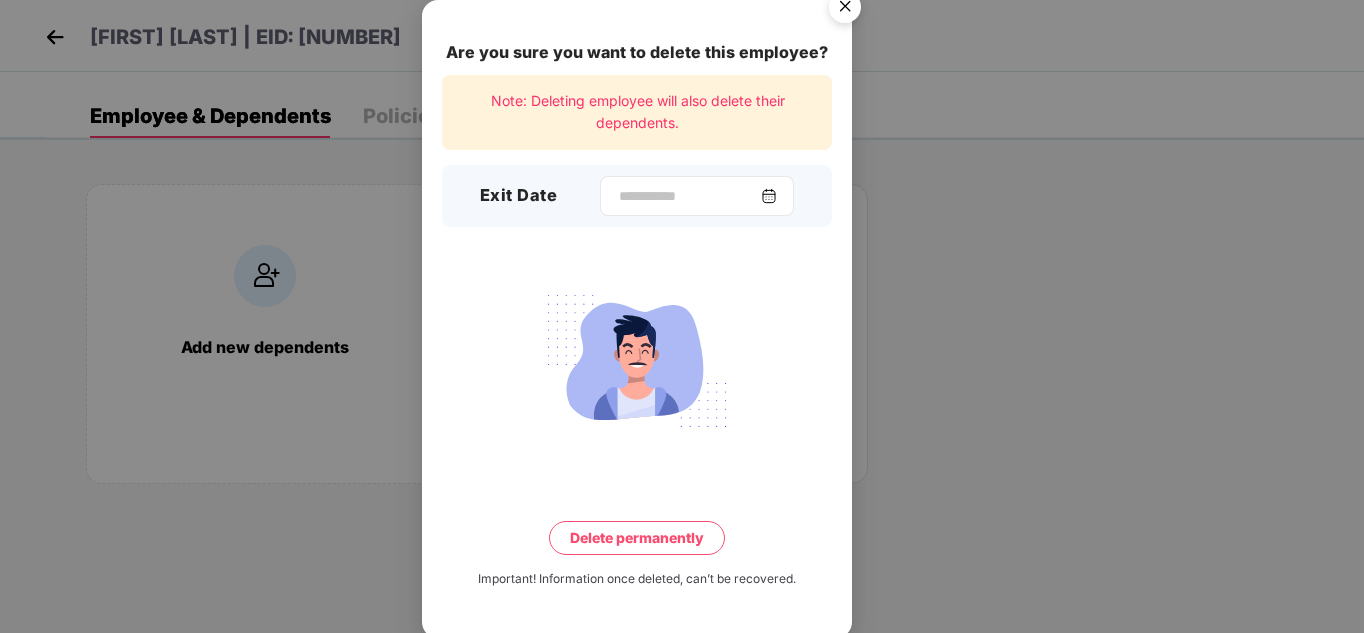 click at bounding box center (769, 196) 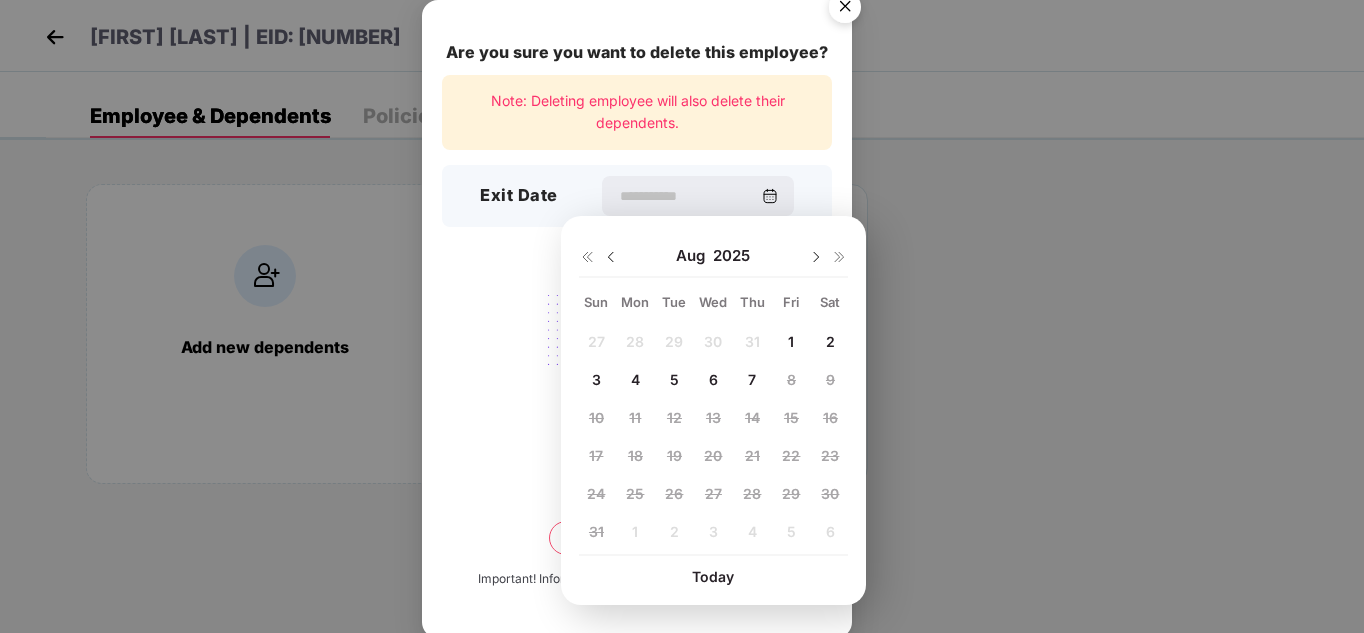 click on "4" at bounding box center [635, 379] 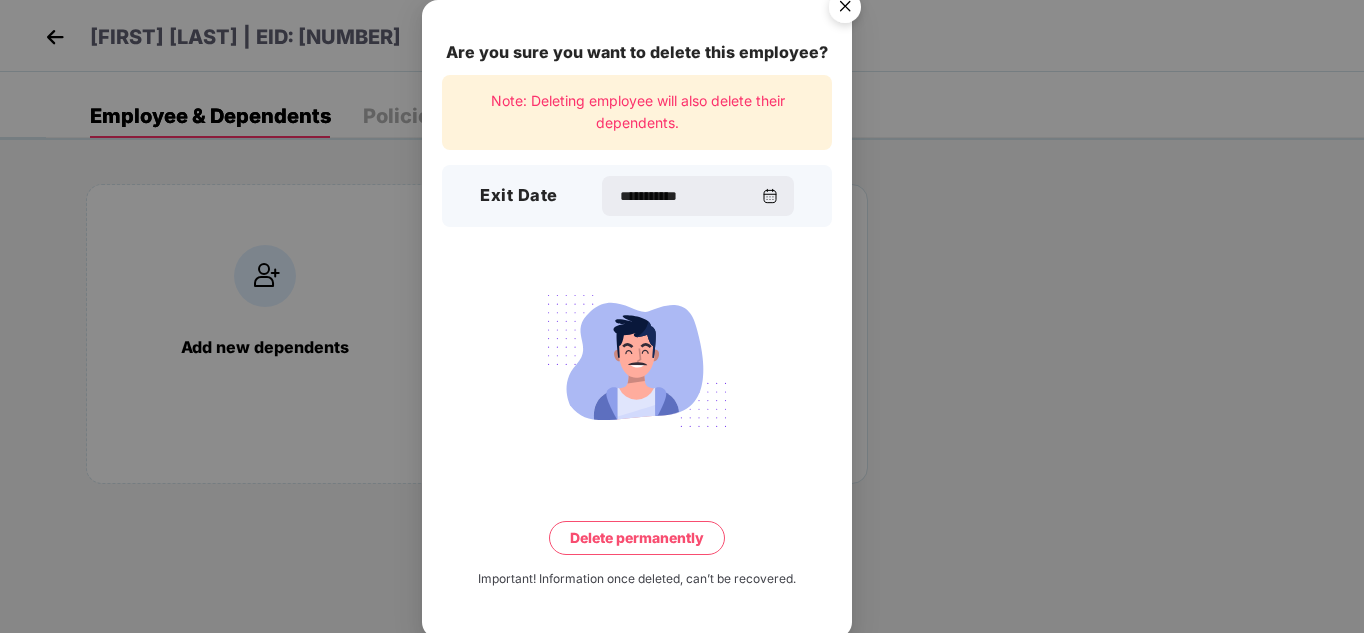 click on "Delete permanently" at bounding box center (637, 538) 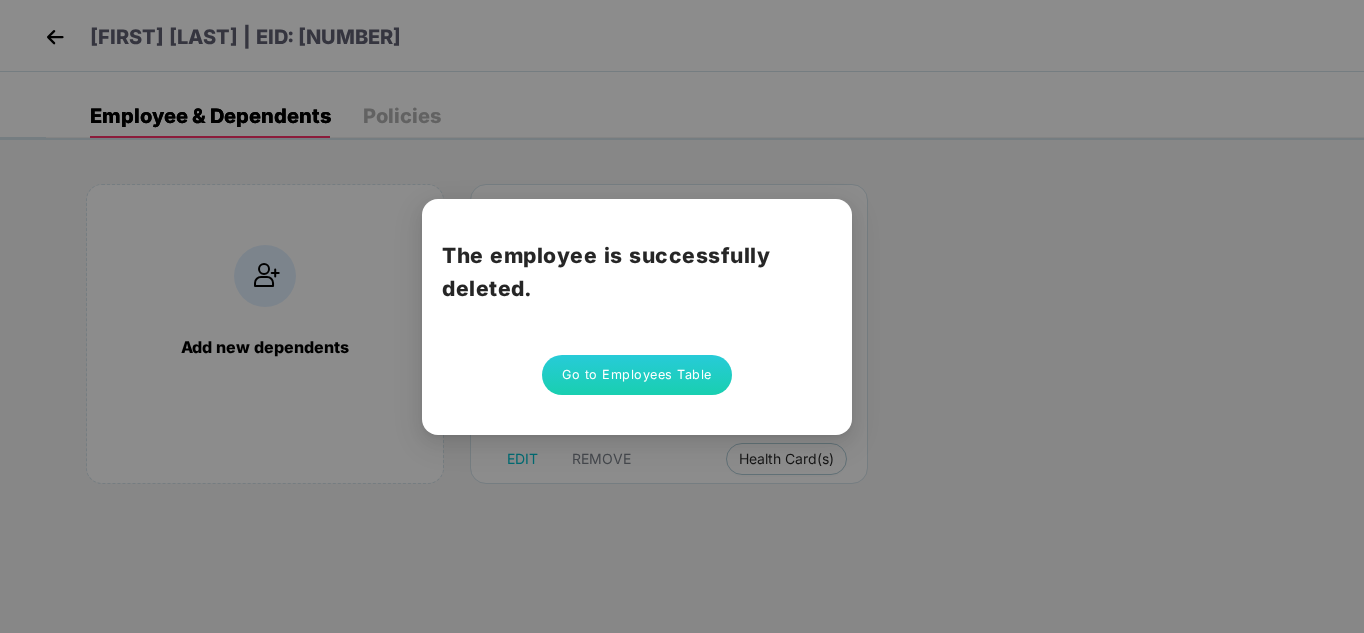 click on "Go to Employees Table" at bounding box center [637, 375] 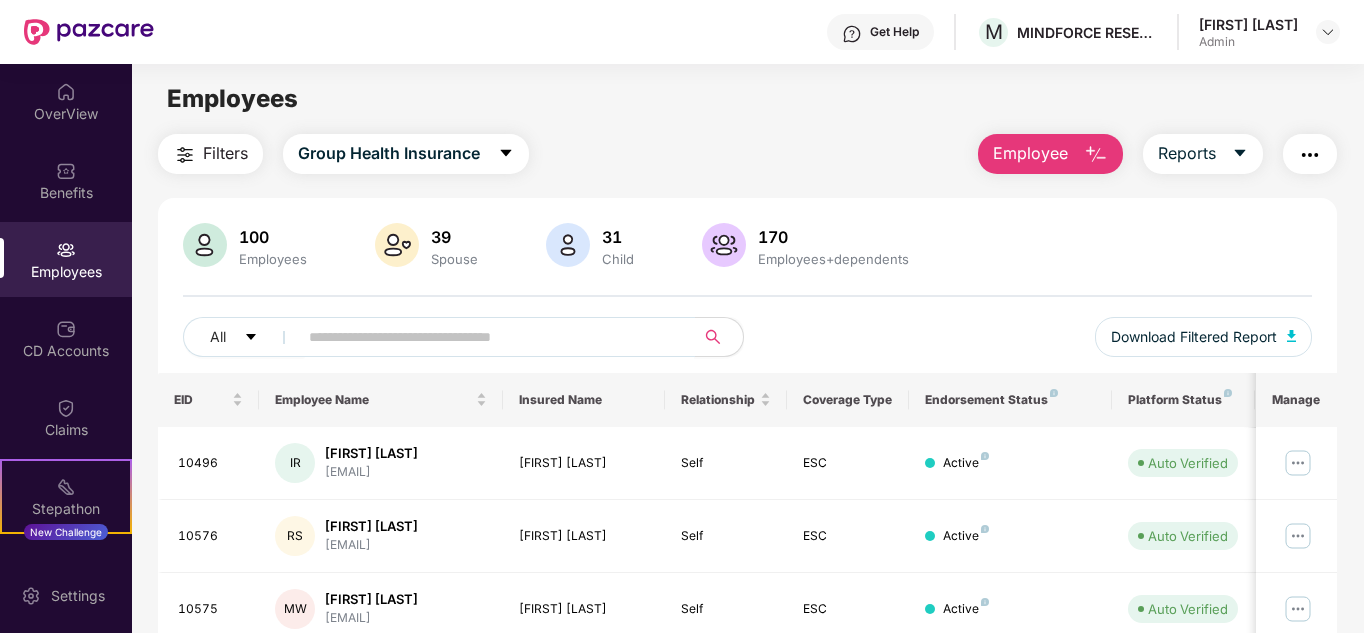 click at bounding box center [488, 337] 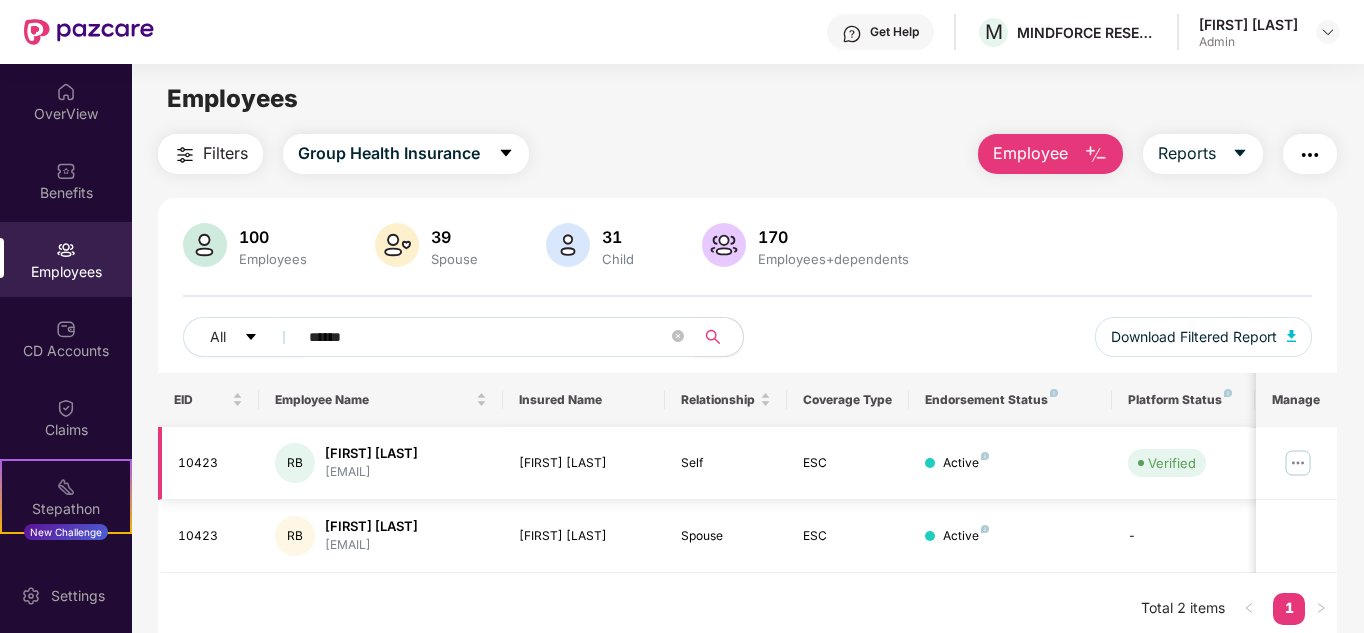 type on "******" 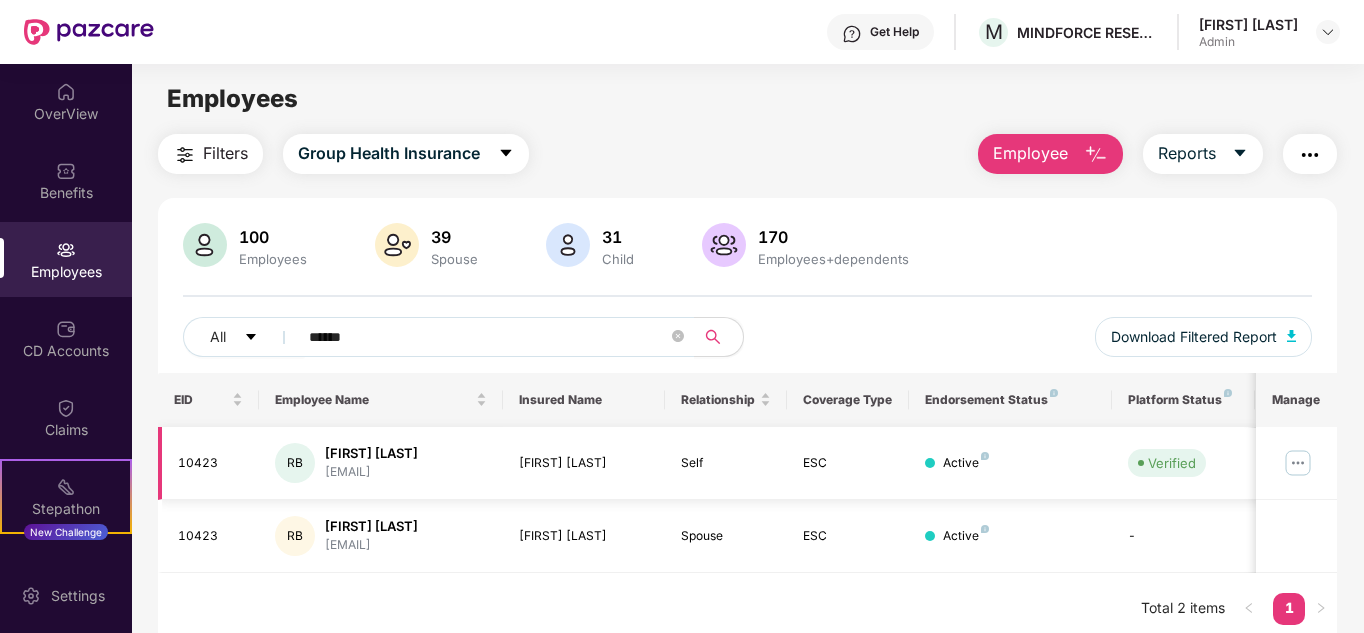 click at bounding box center (1298, 463) 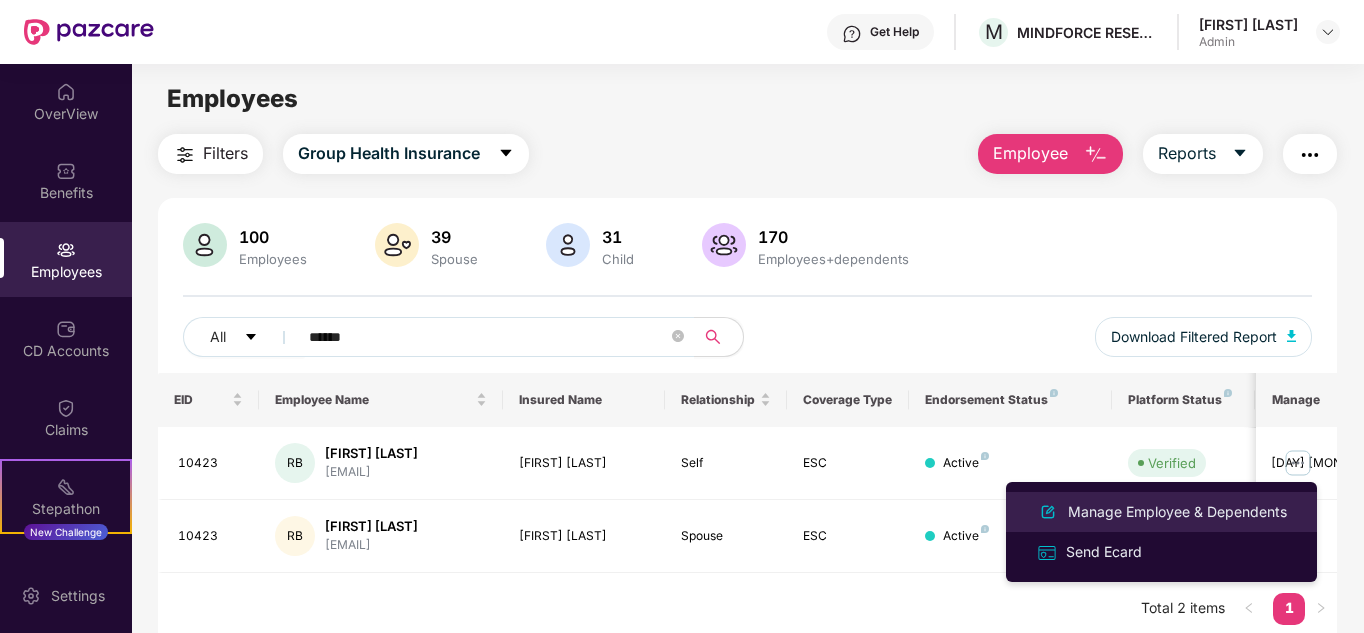 click on "Manage Employee & Dependents" at bounding box center (1177, 512) 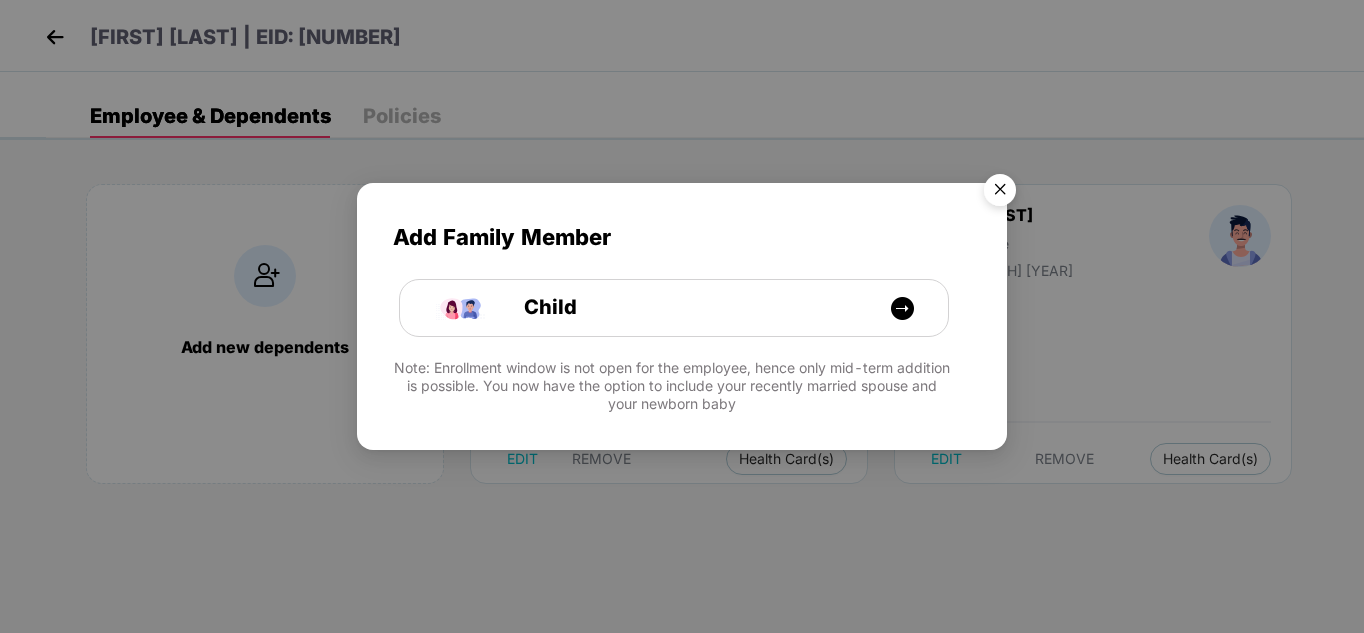 click at bounding box center [1000, 193] 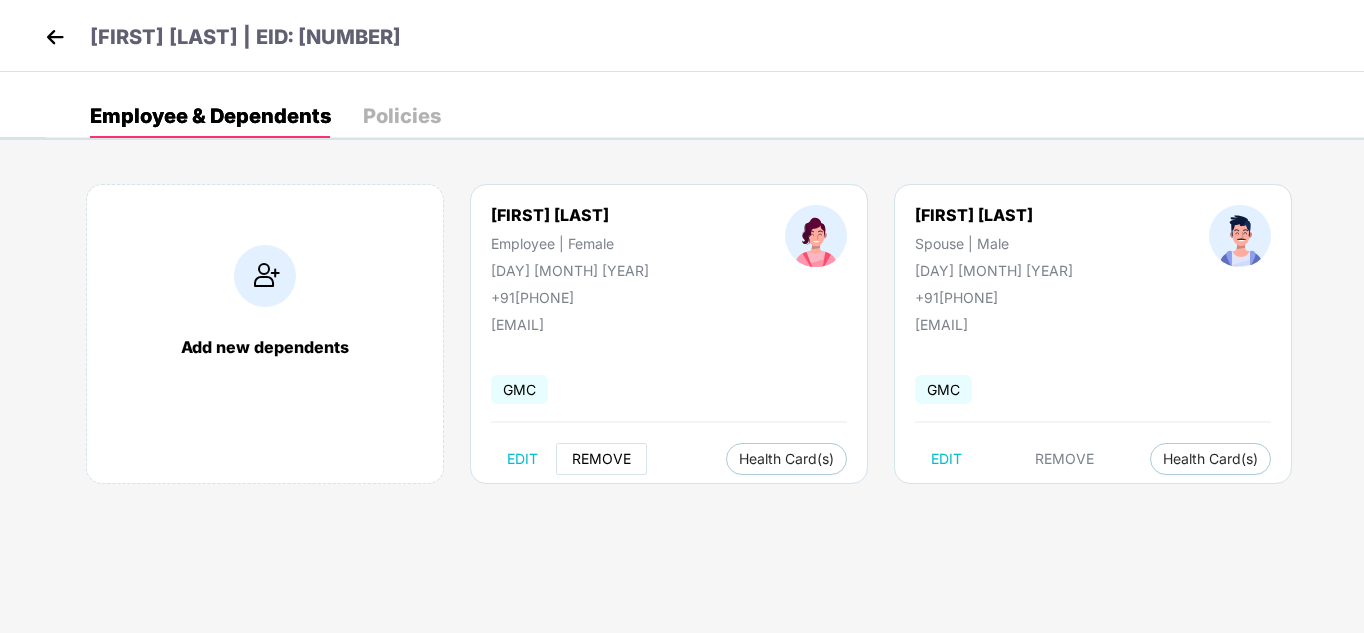 click on "REMOVE" at bounding box center (601, 459) 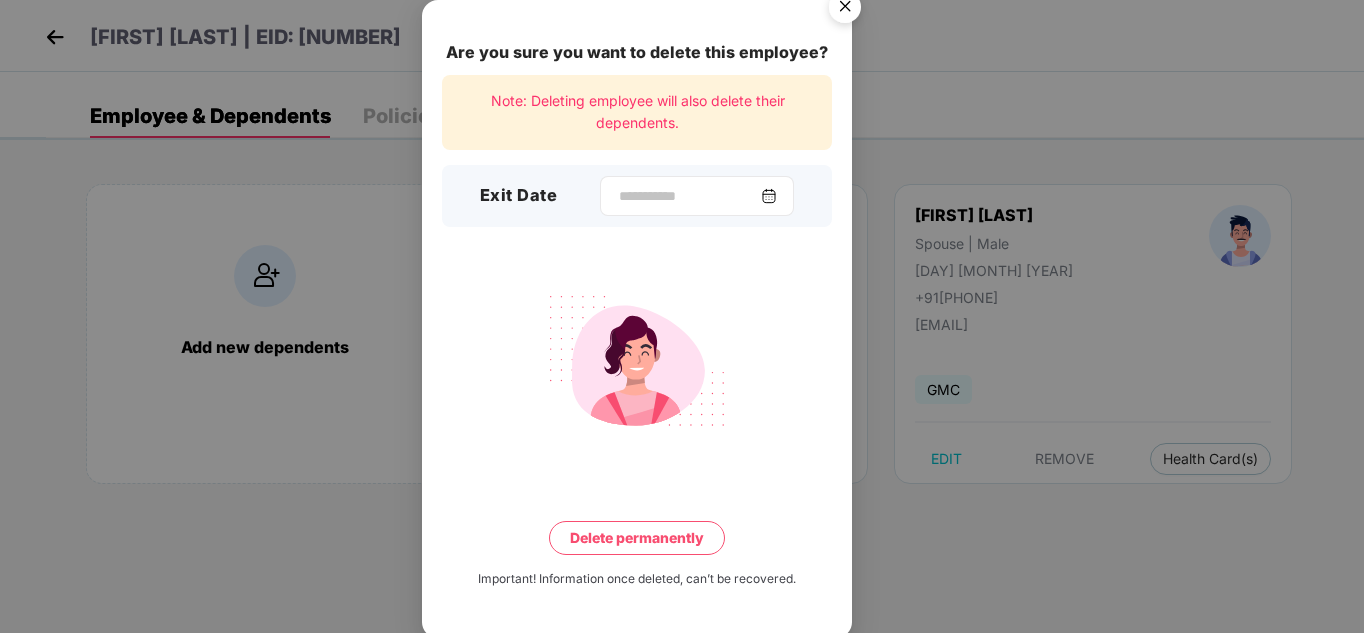 click at bounding box center [769, 196] 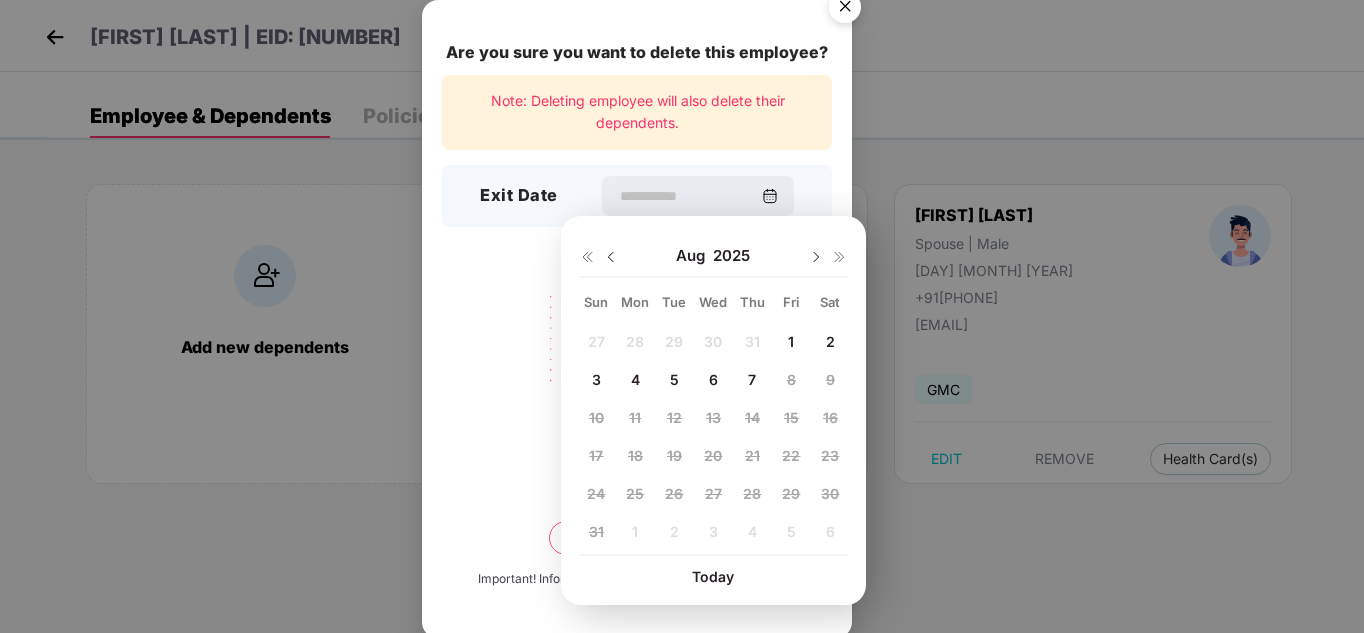 click on "1" at bounding box center (791, 341) 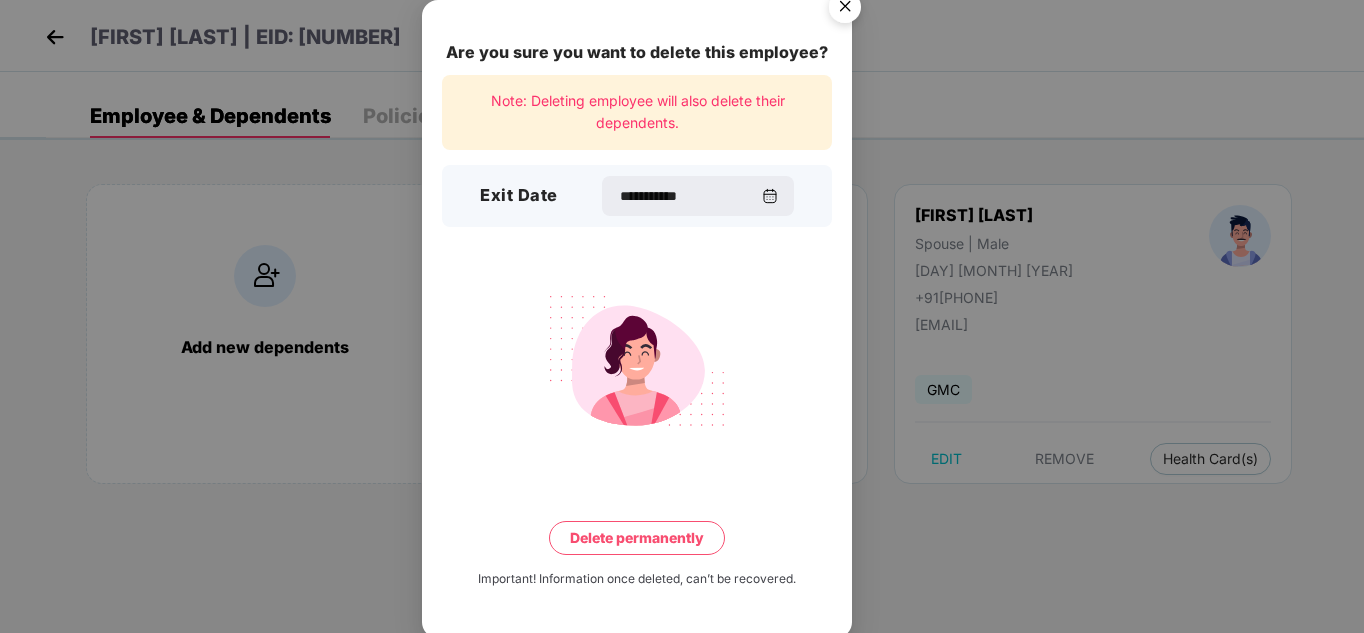 click on "Delete permanently" at bounding box center (637, 538) 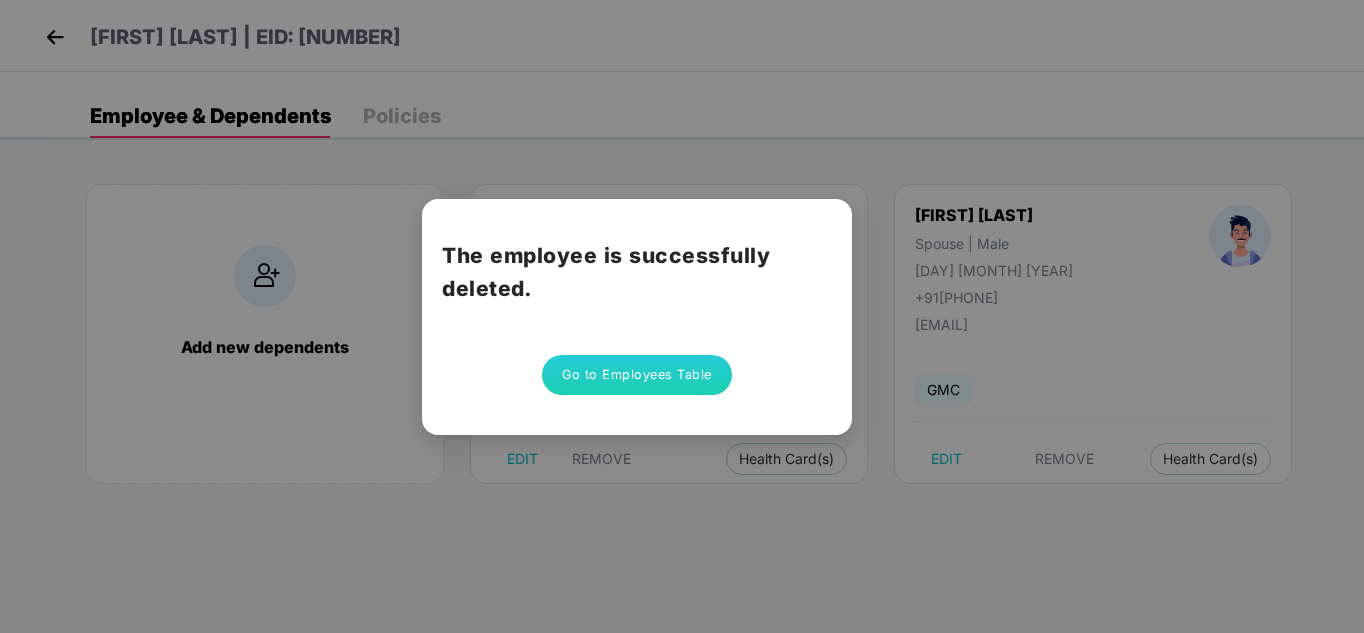 click on "Go to Employees Table" at bounding box center [637, 375] 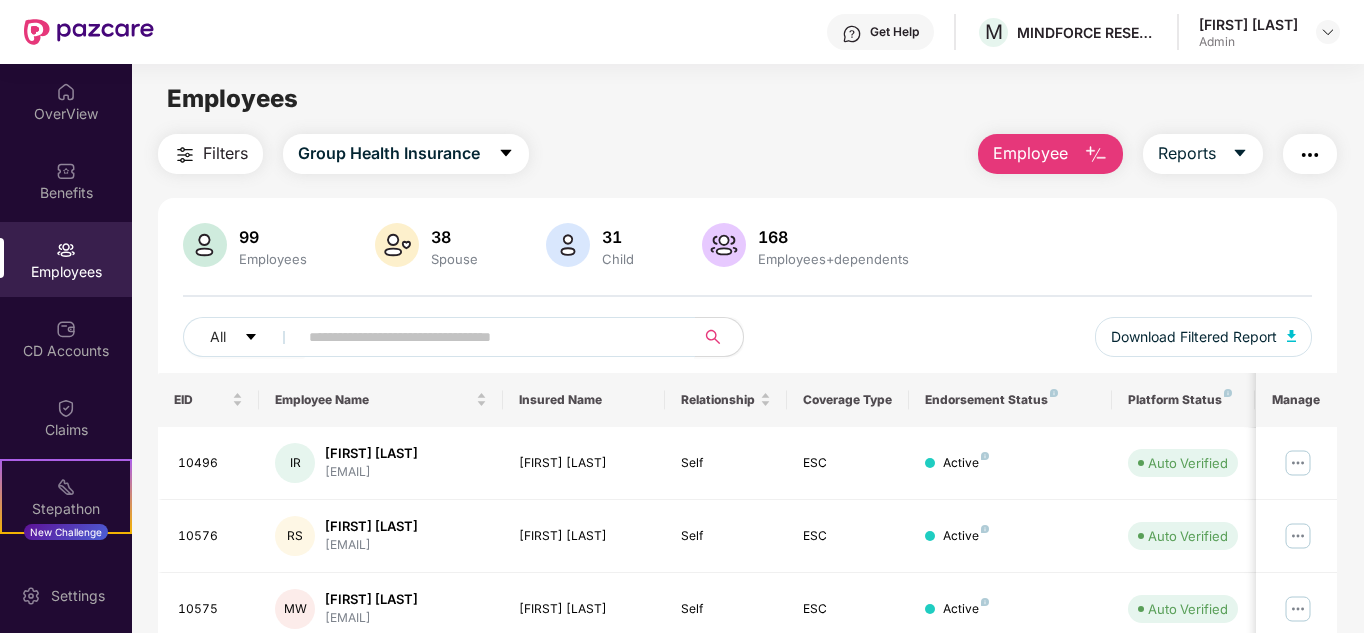 click at bounding box center (488, 337) 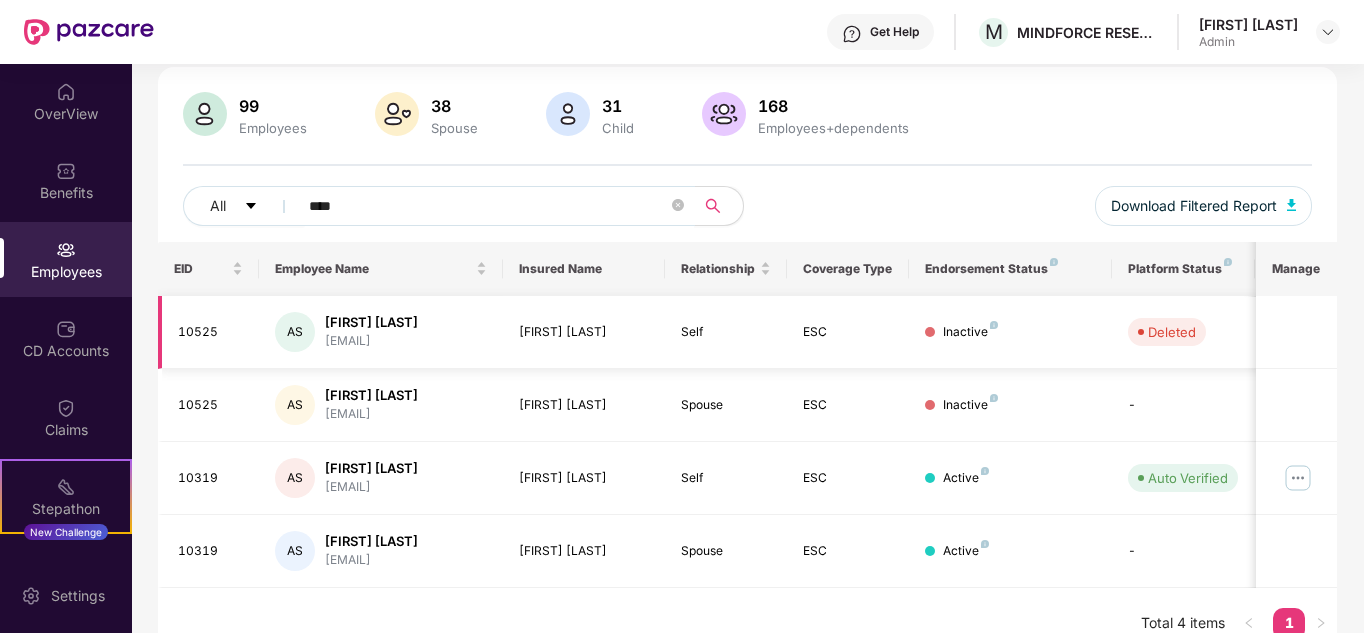 scroll, scrollTop: 158, scrollLeft: 0, axis: vertical 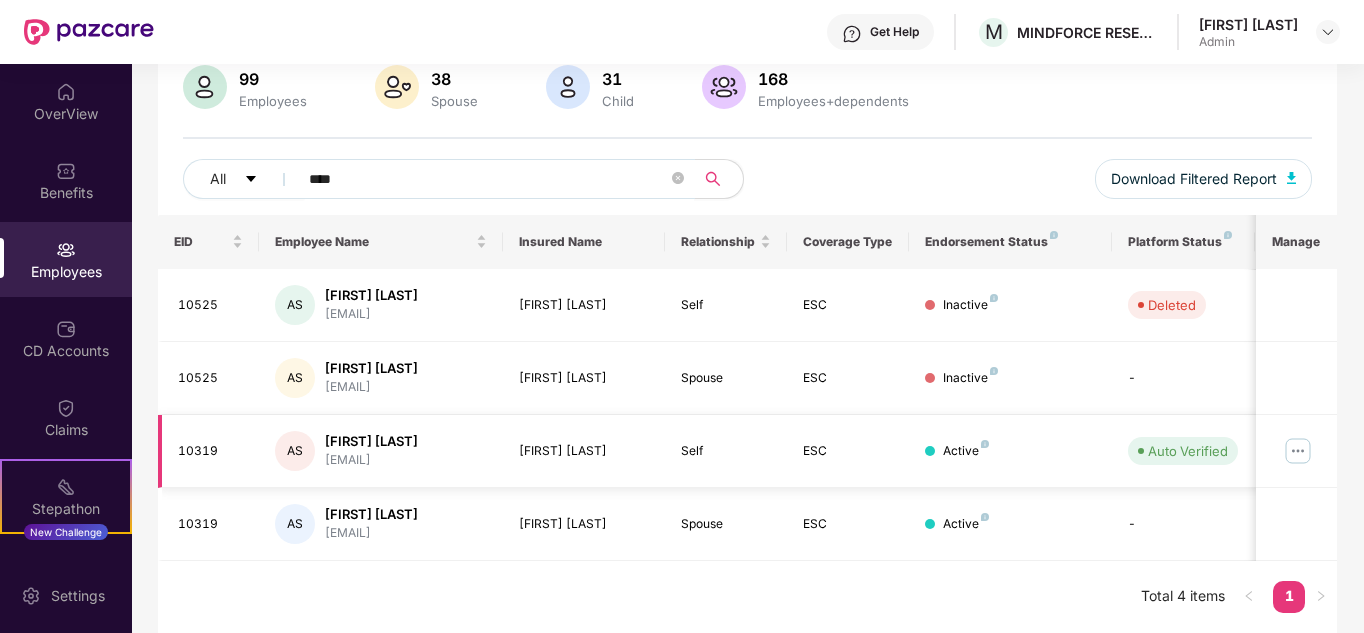type on "****" 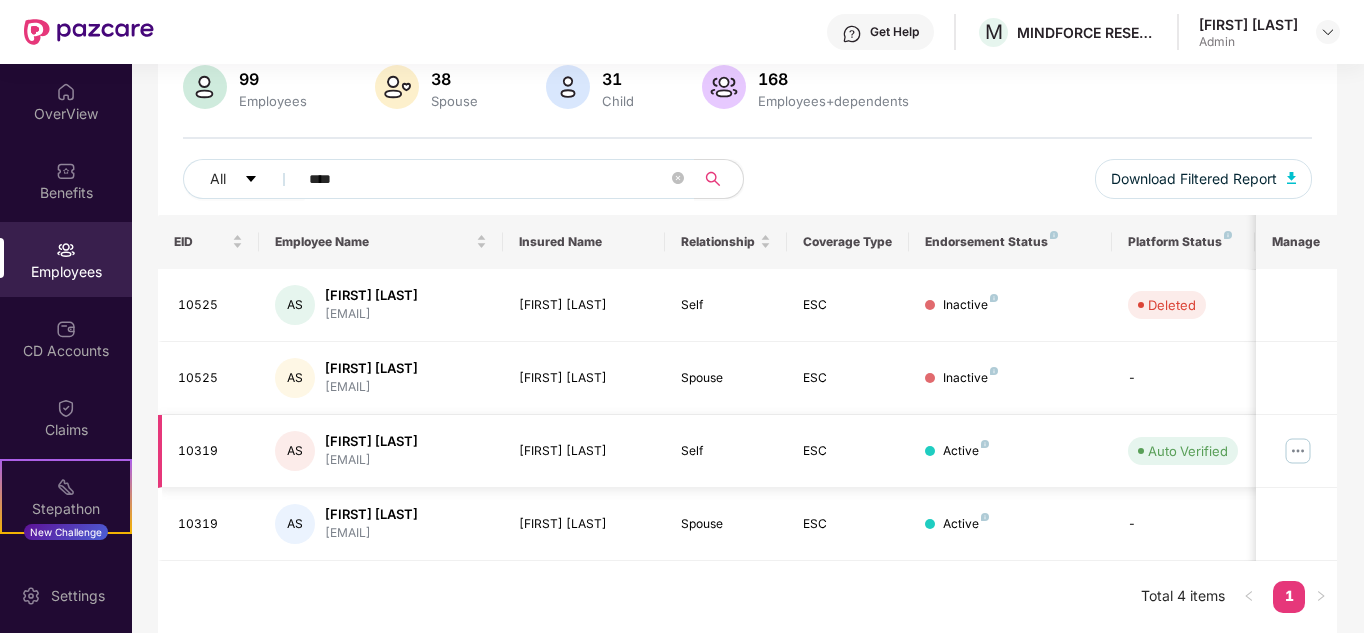 click at bounding box center (1298, 451) 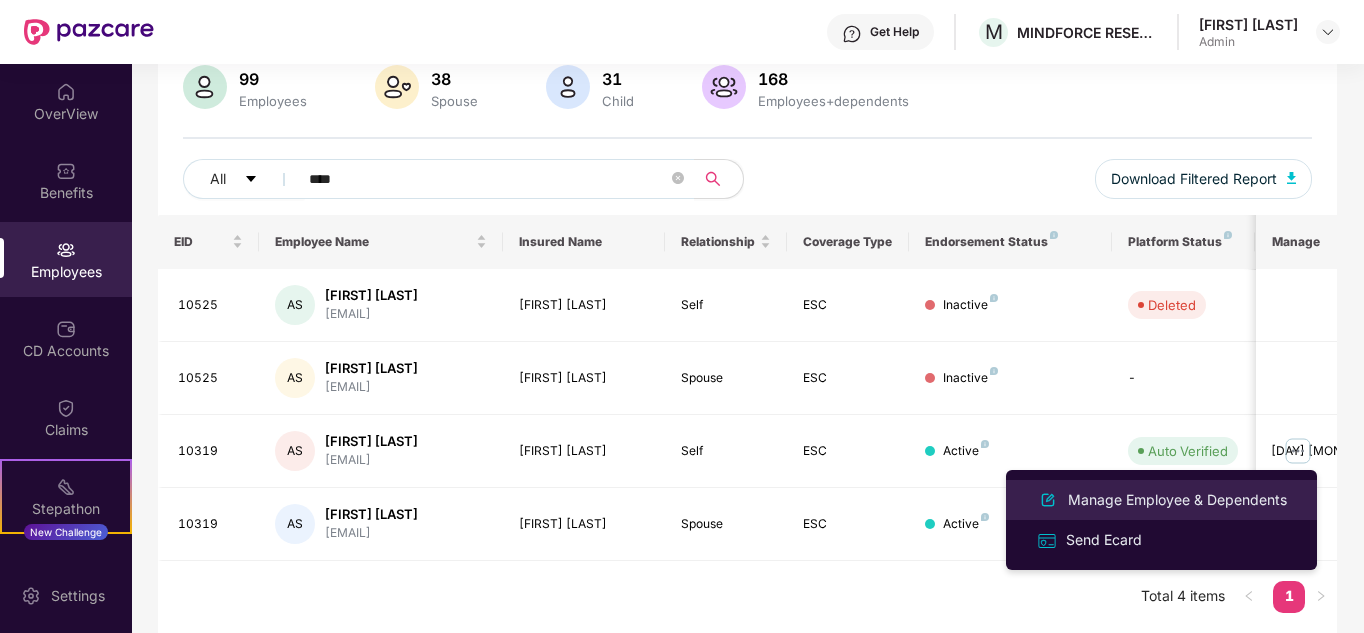 click on "Manage Employee & Dependents" at bounding box center (1177, 500) 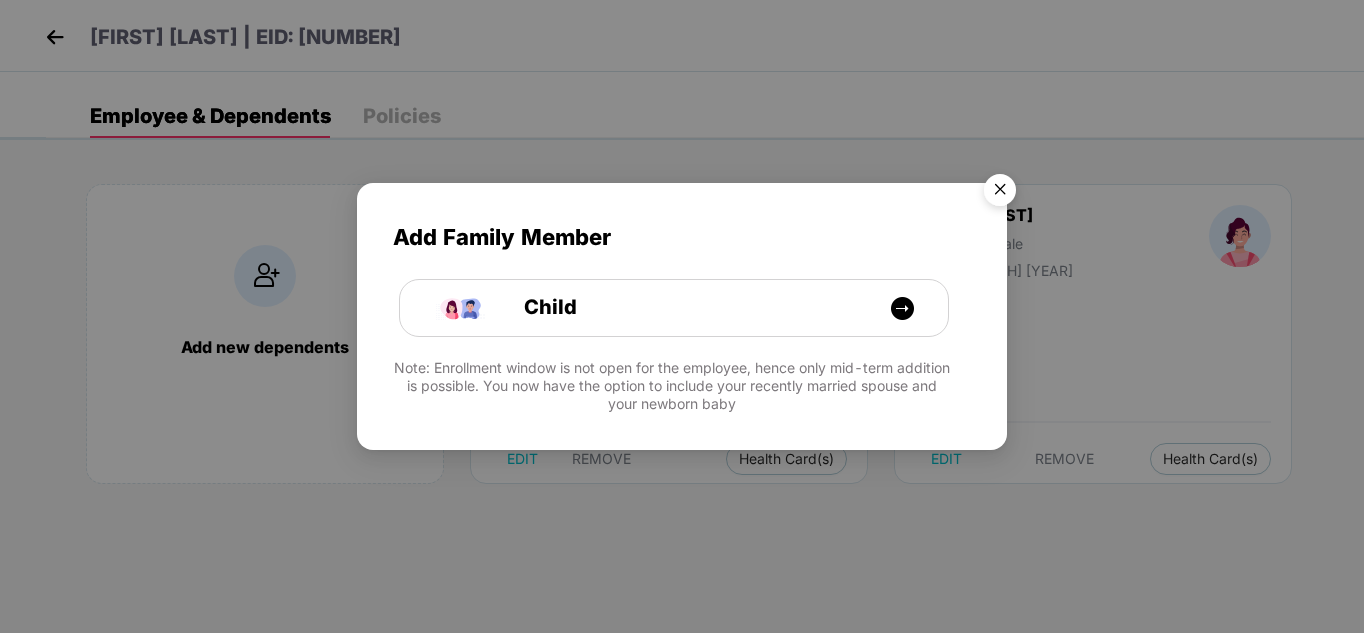 click at bounding box center (1000, 193) 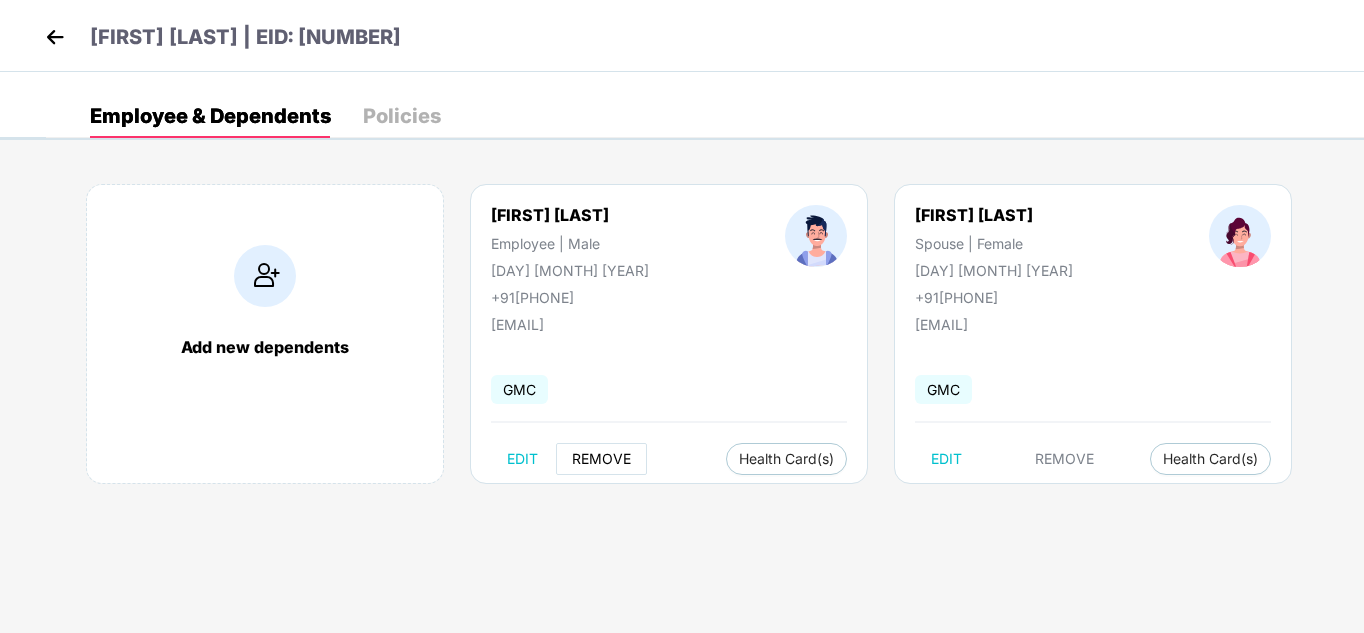 click on "REMOVE" at bounding box center [601, 459] 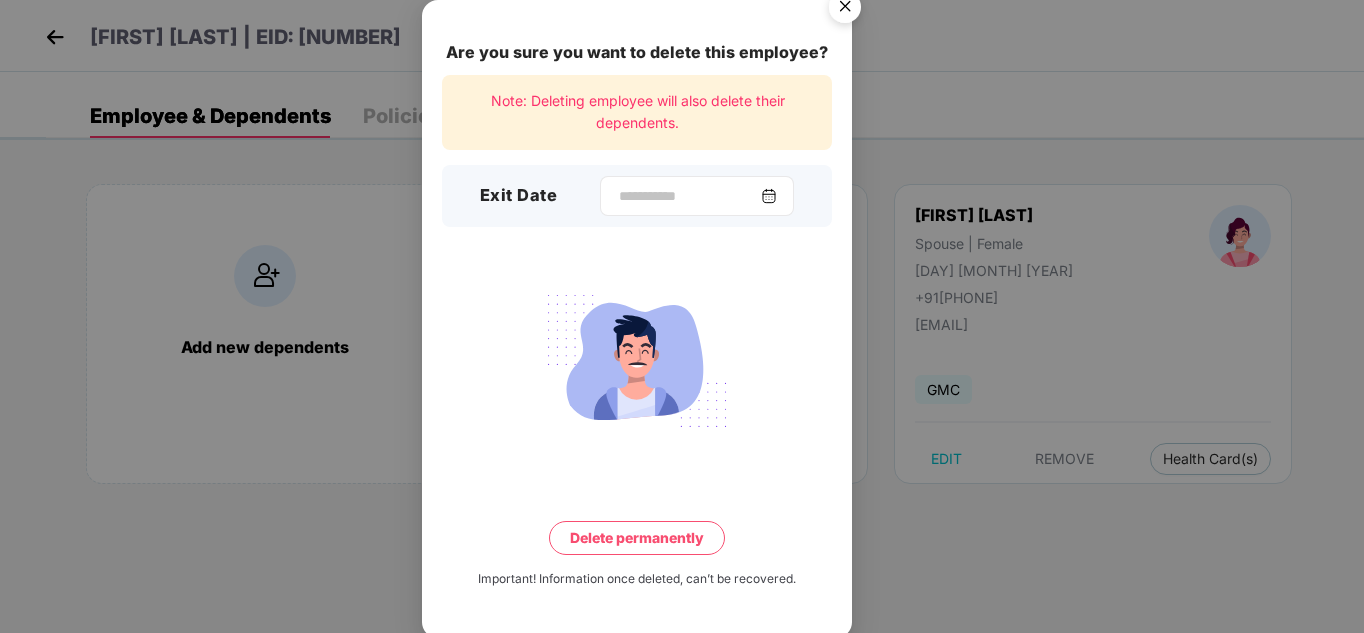 click at bounding box center (769, 196) 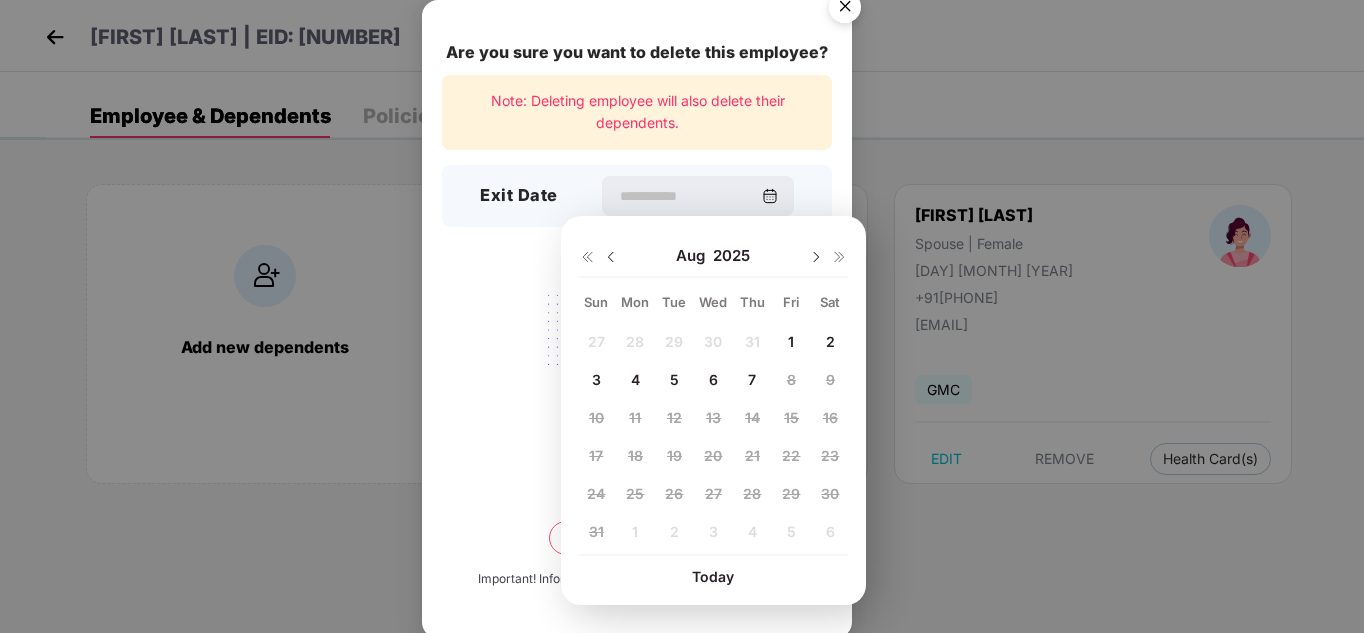click at bounding box center (611, 257) 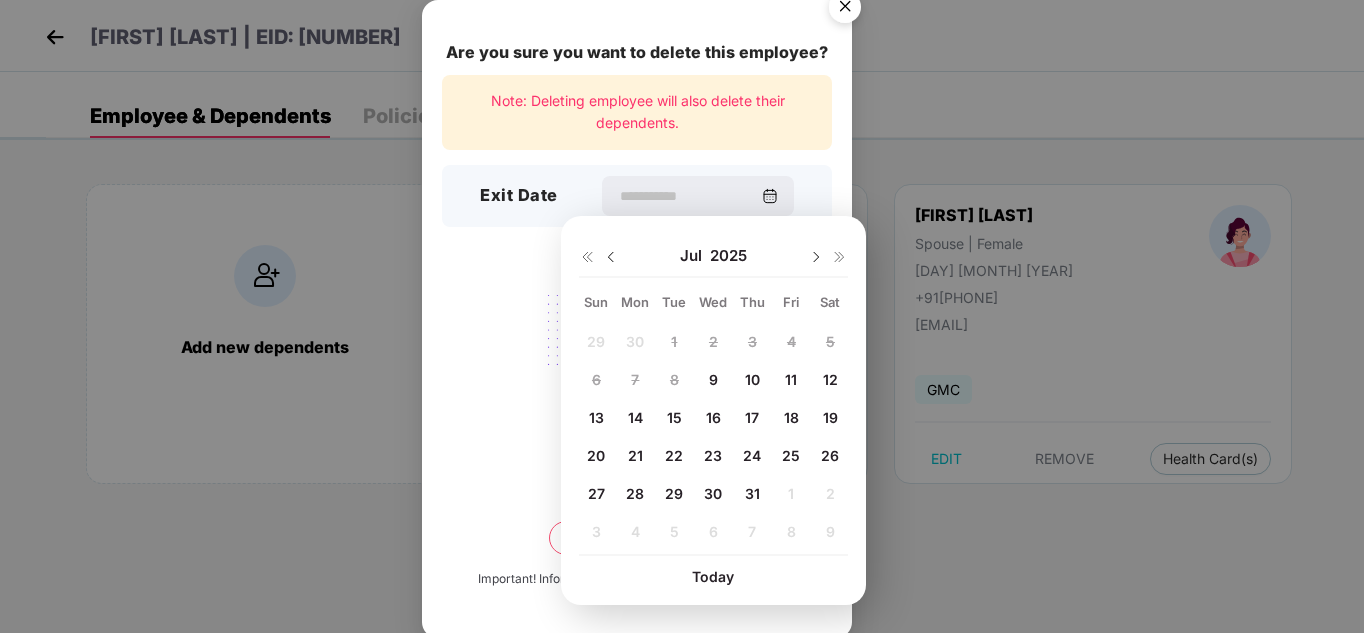 click on "24" at bounding box center [752, 455] 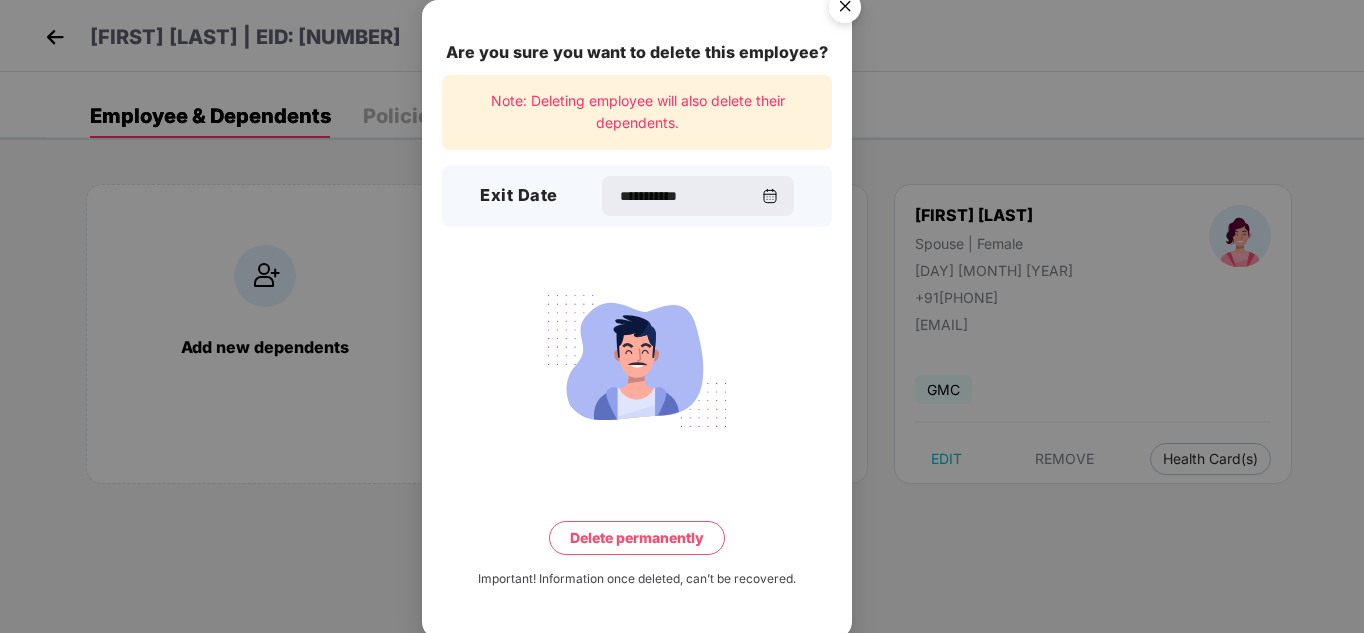 click on "Delete permanently" at bounding box center (637, 538) 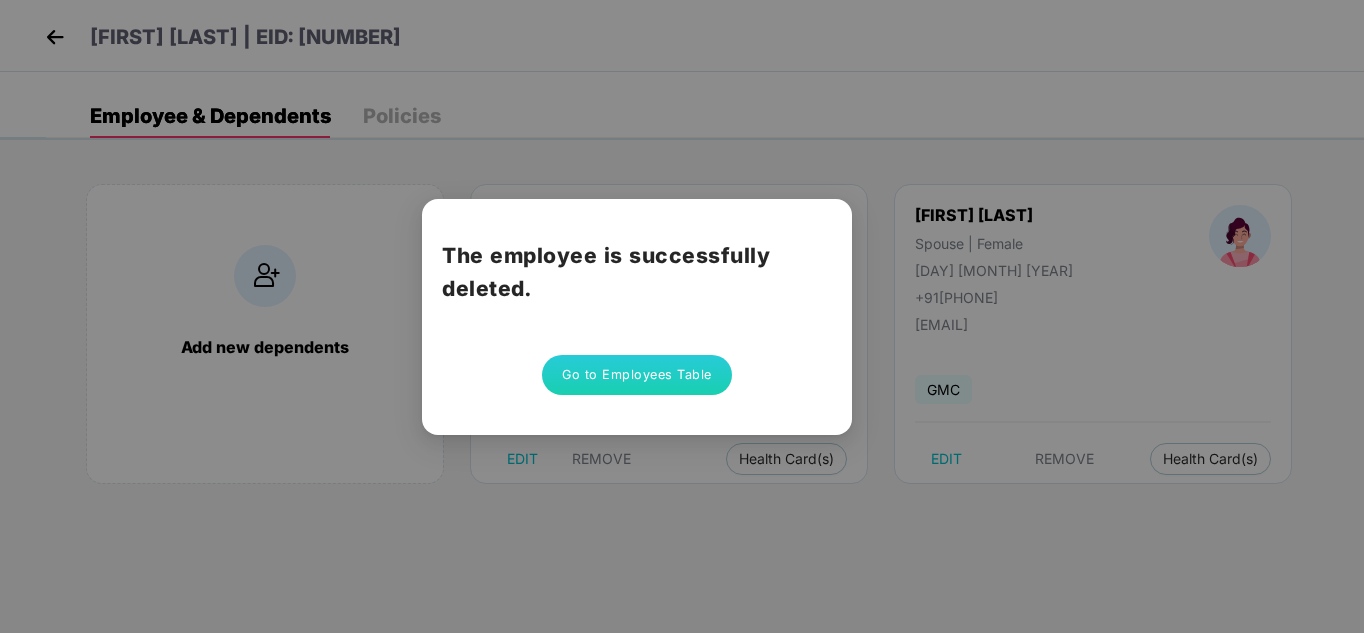 click on "Go to Employees Table" at bounding box center [637, 375] 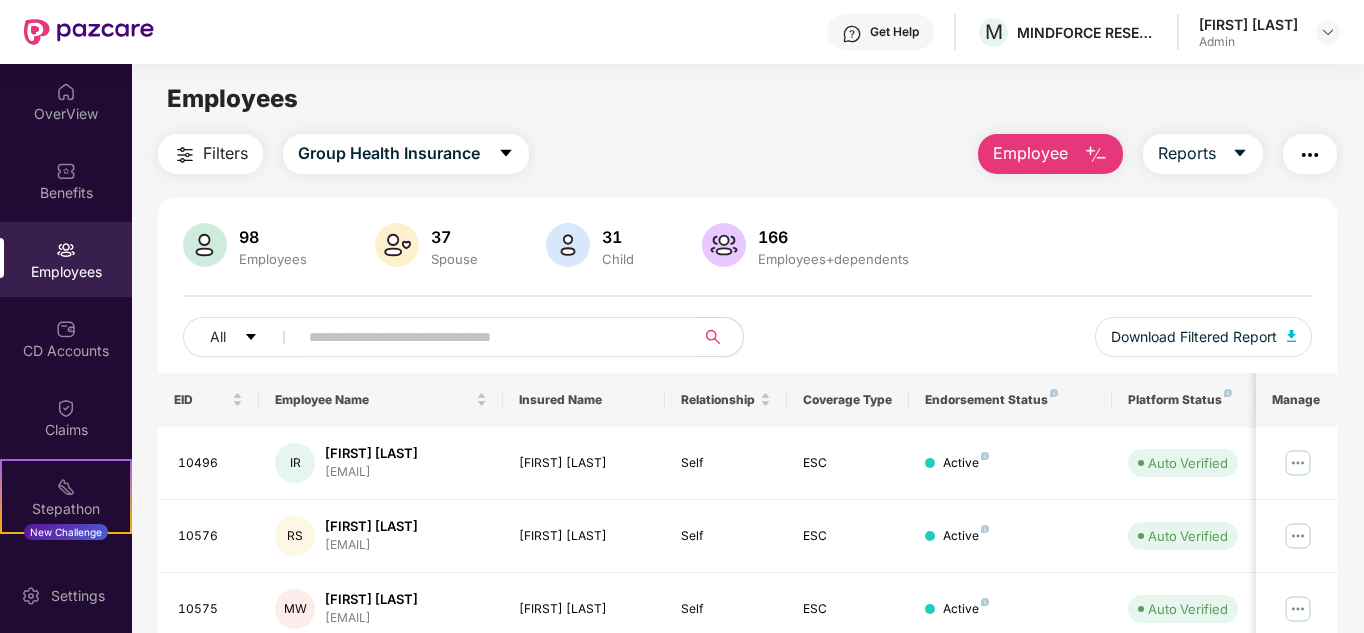 click at bounding box center (488, 337) 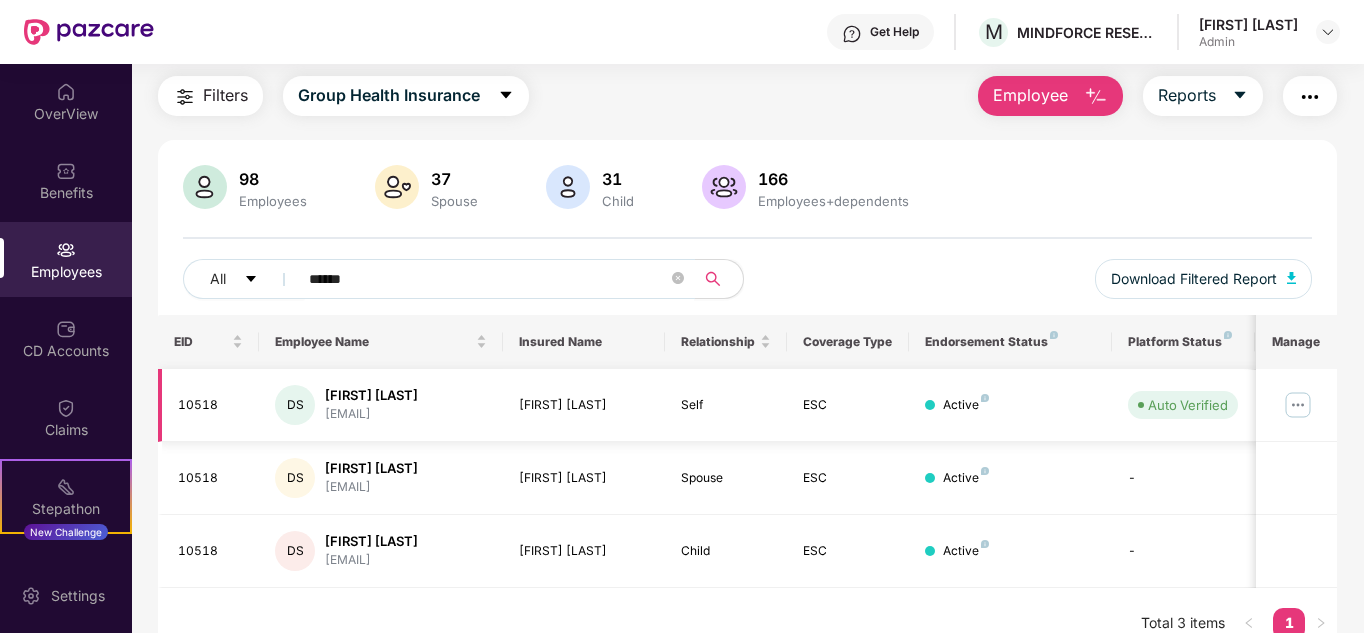 scroll, scrollTop: 85, scrollLeft: 0, axis: vertical 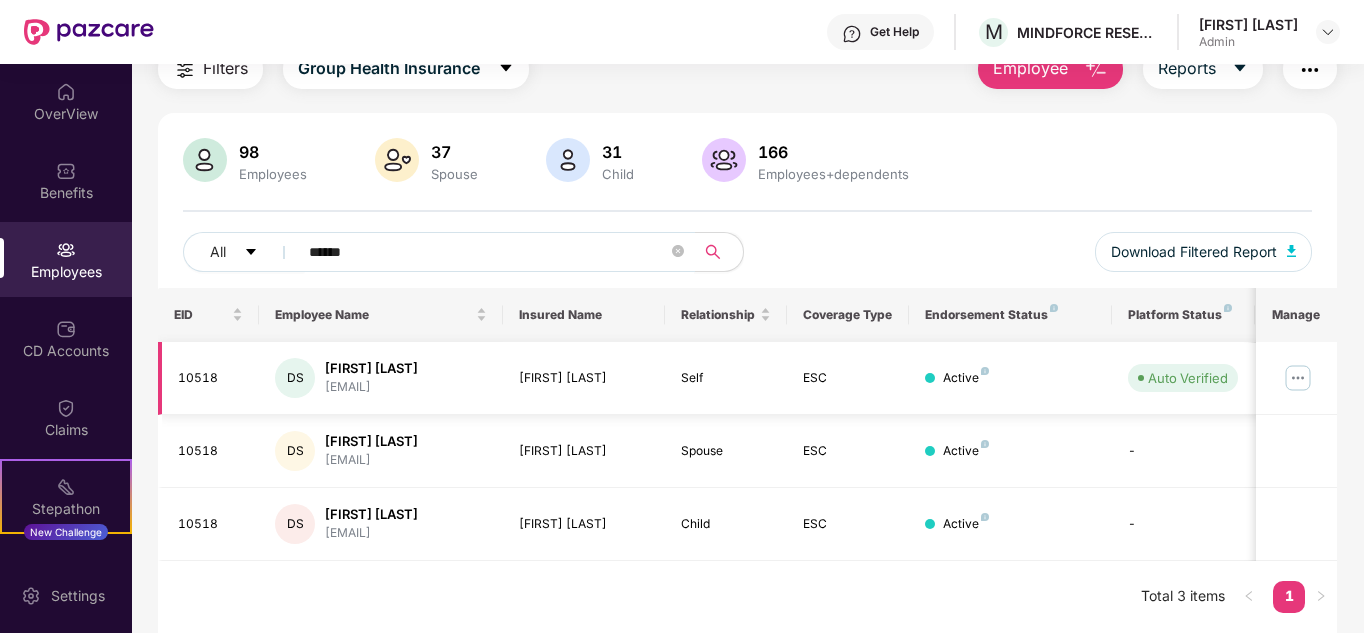 type on "******" 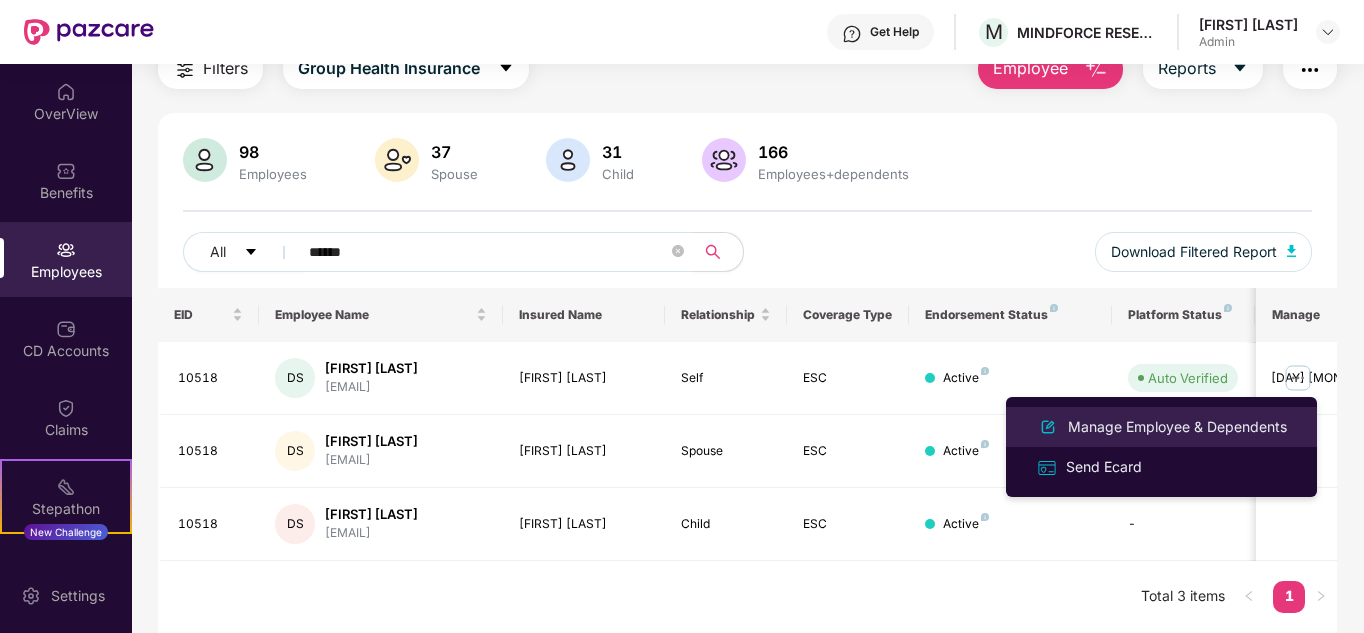 click on "Manage Employee & Dependents" at bounding box center [1177, 427] 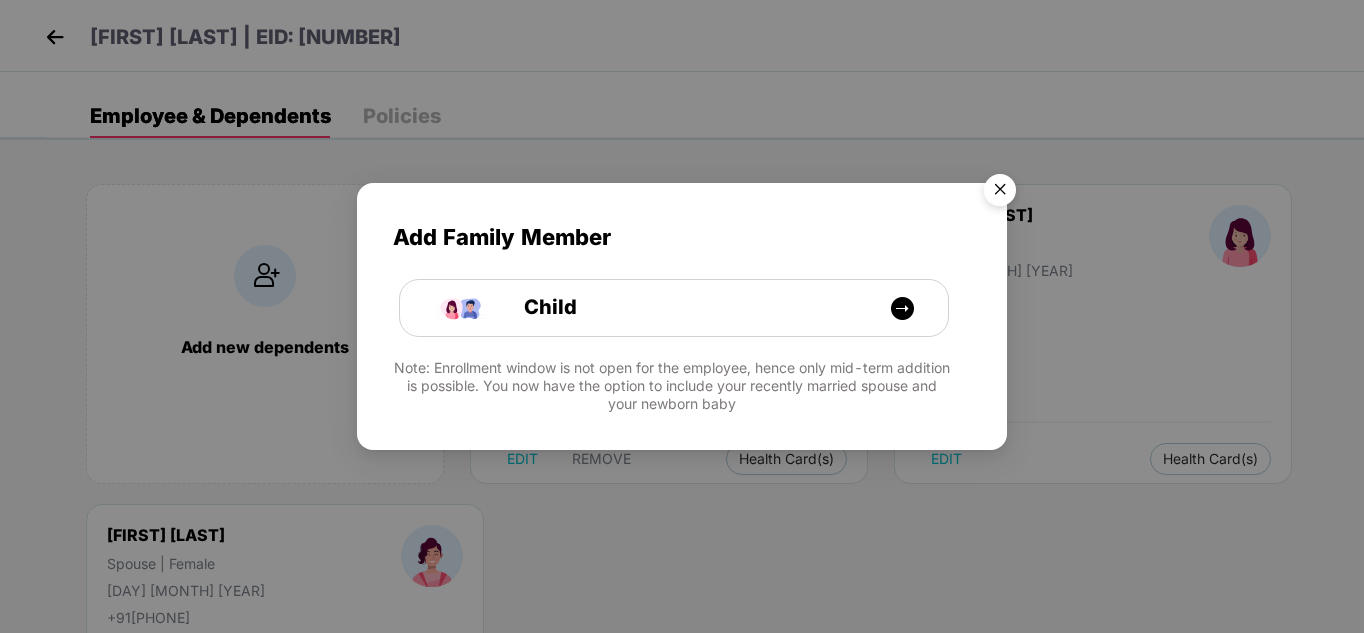 click at bounding box center (1000, 193) 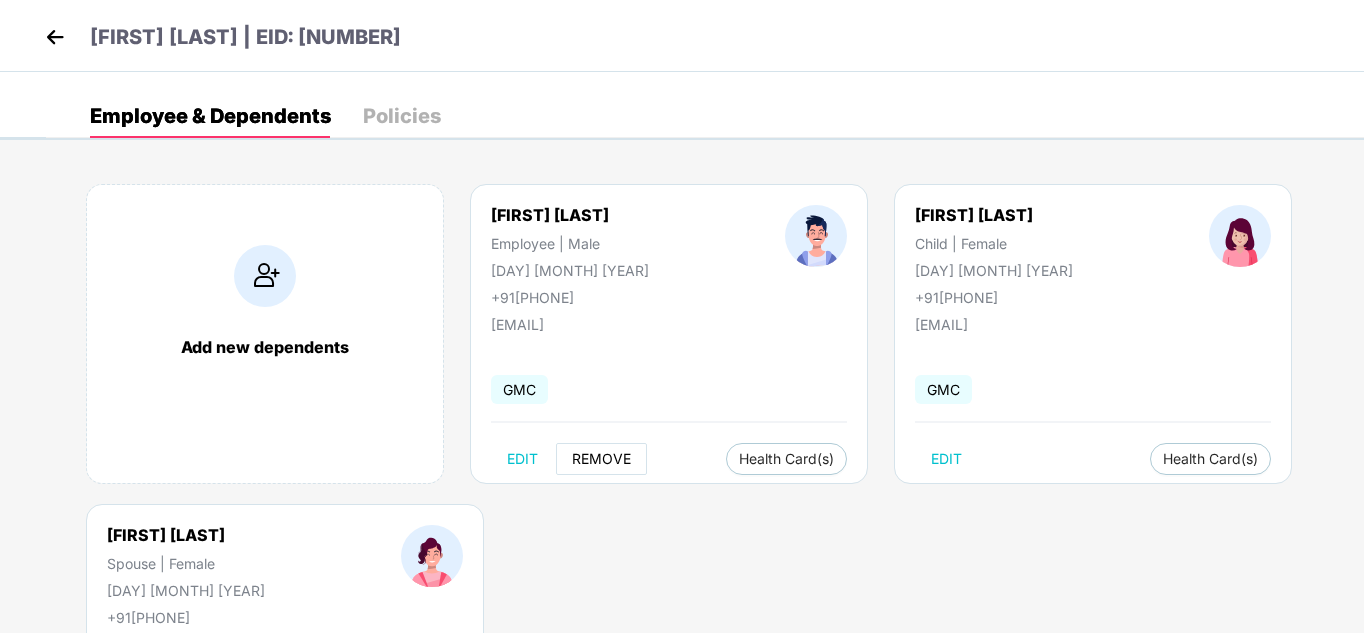 click on "REMOVE" at bounding box center [601, 459] 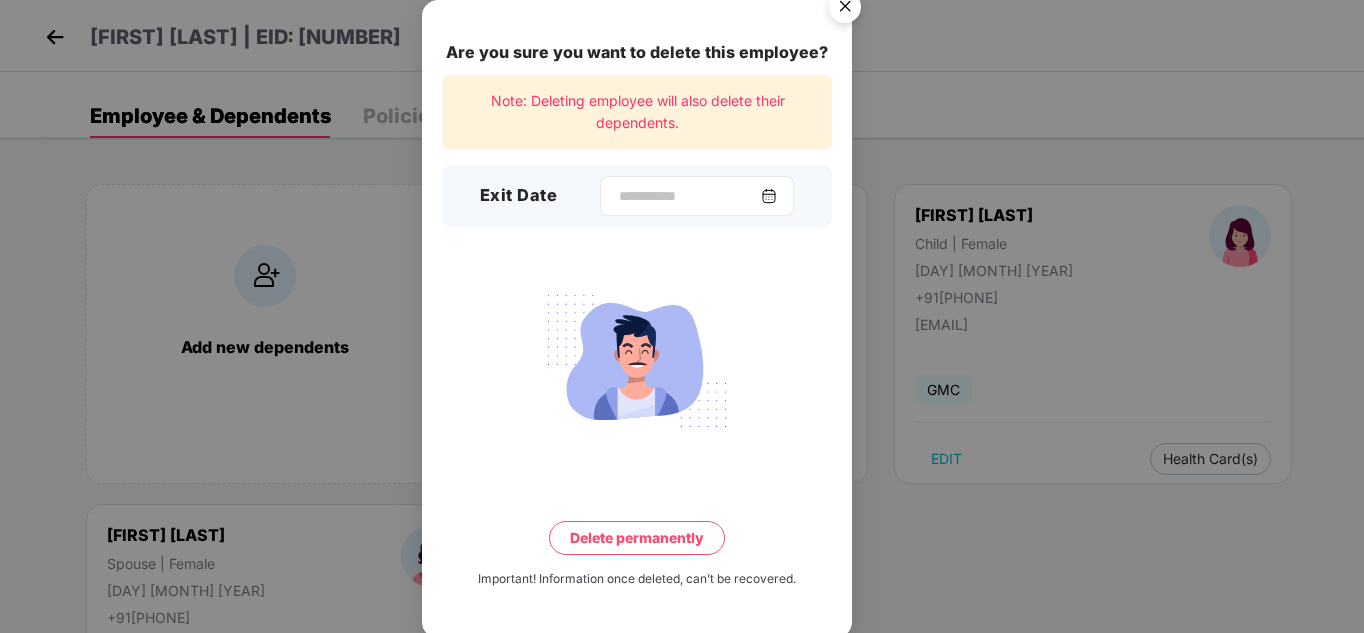 click at bounding box center (769, 196) 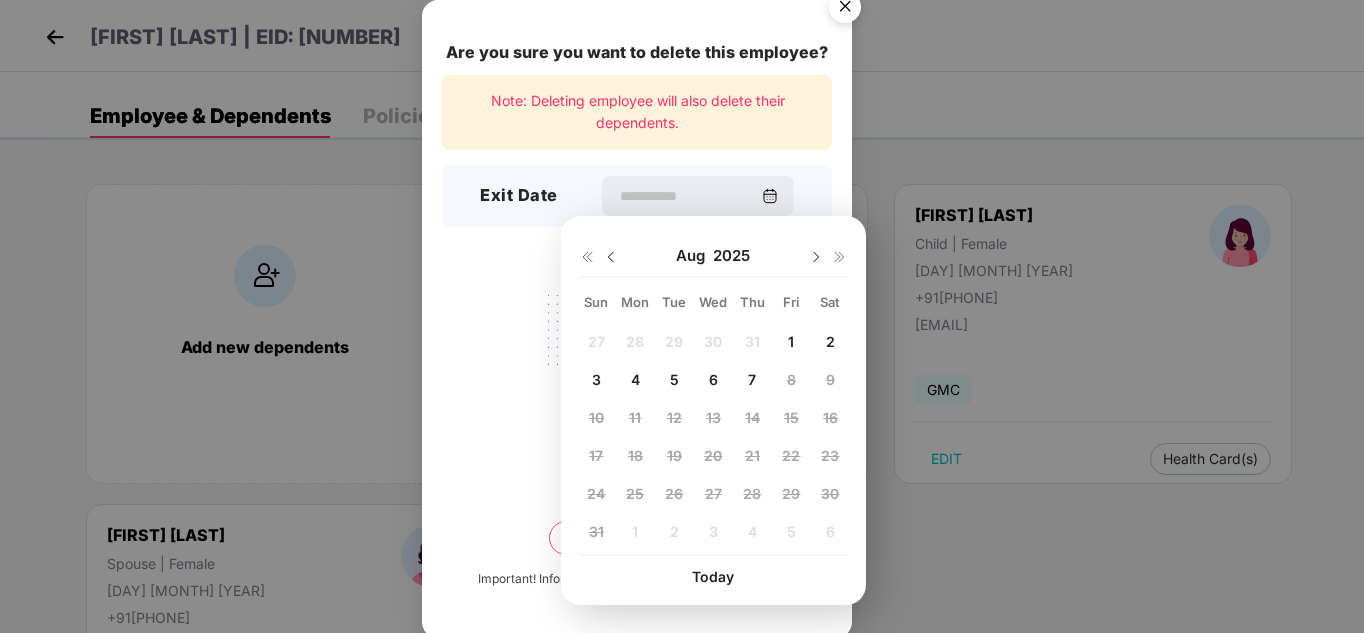 click at bounding box center [611, 257] 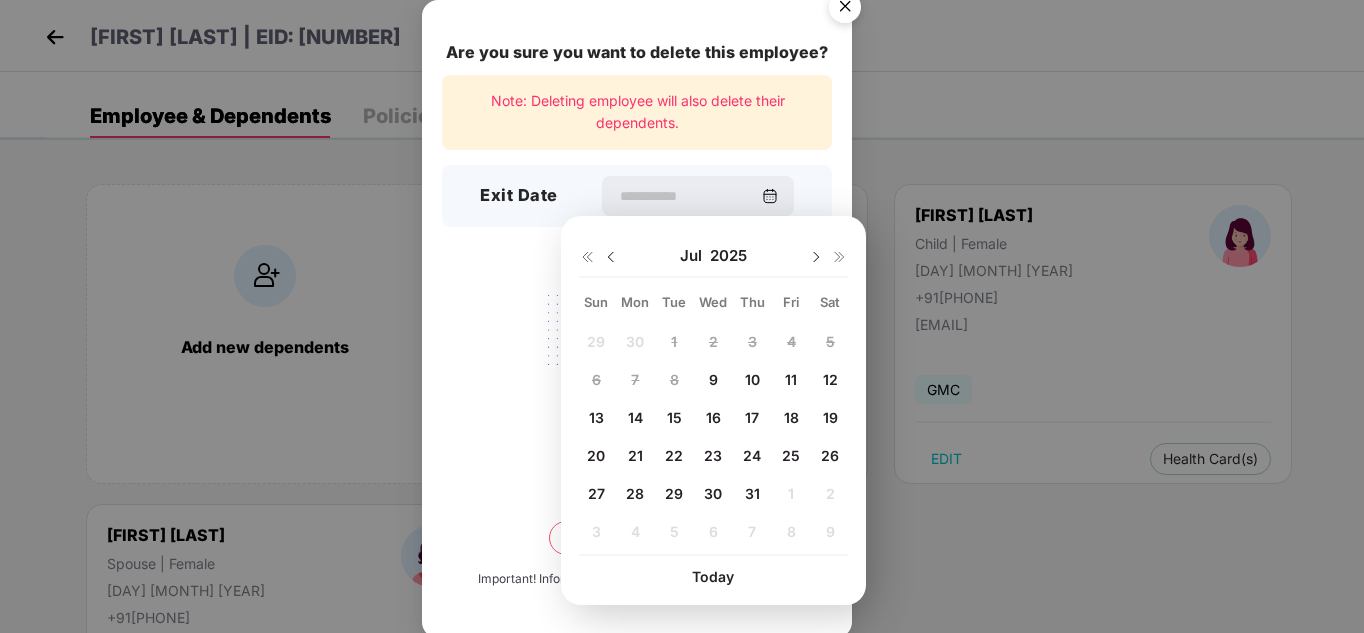 click on "24" at bounding box center (752, 455) 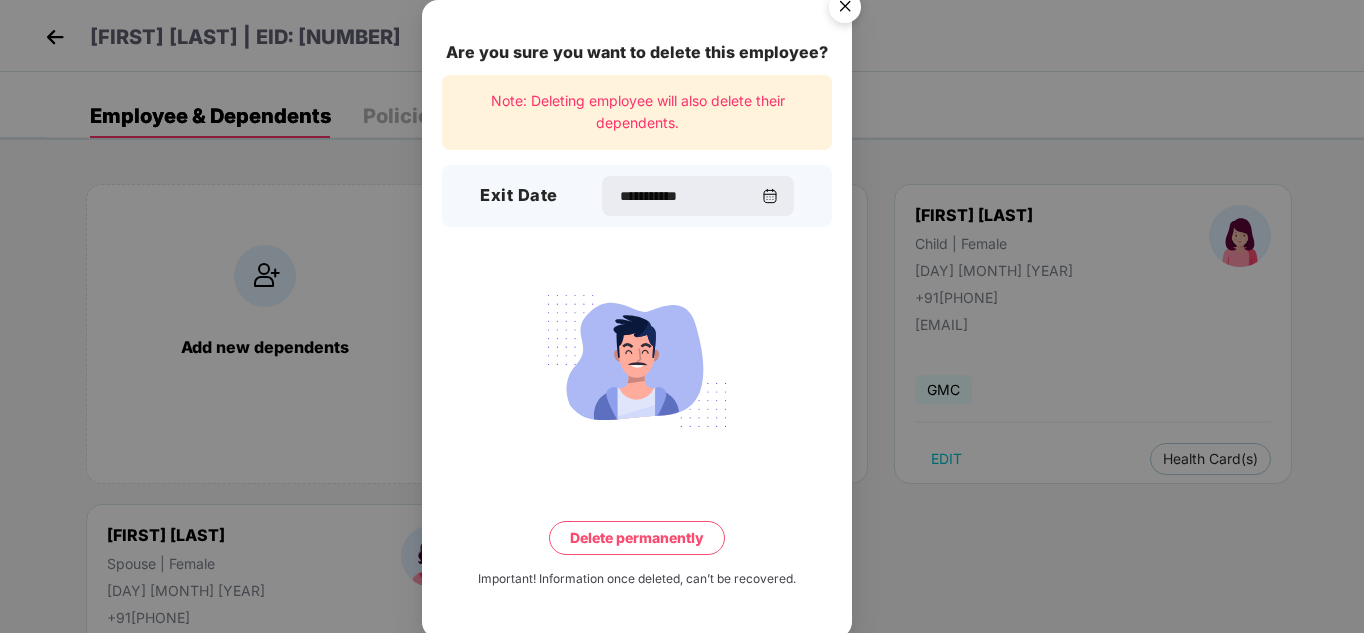 click on "Delete permanently" at bounding box center [637, 538] 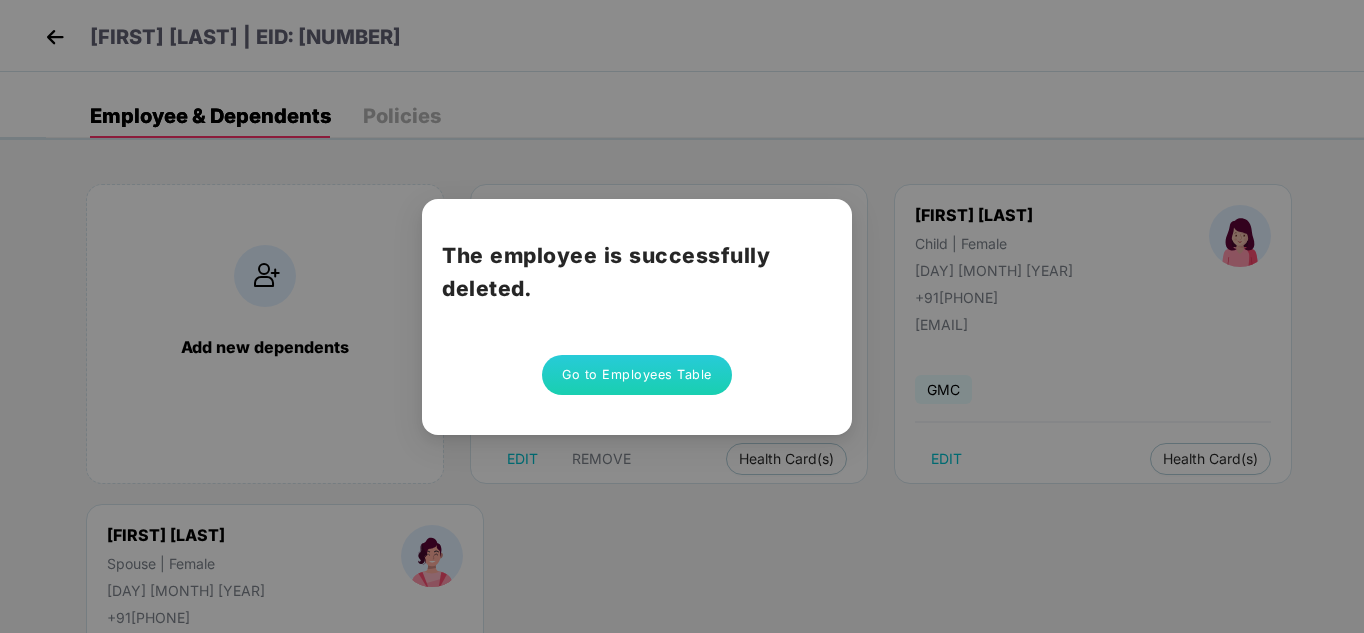 click on "Go to Employees Table" at bounding box center (637, 375) 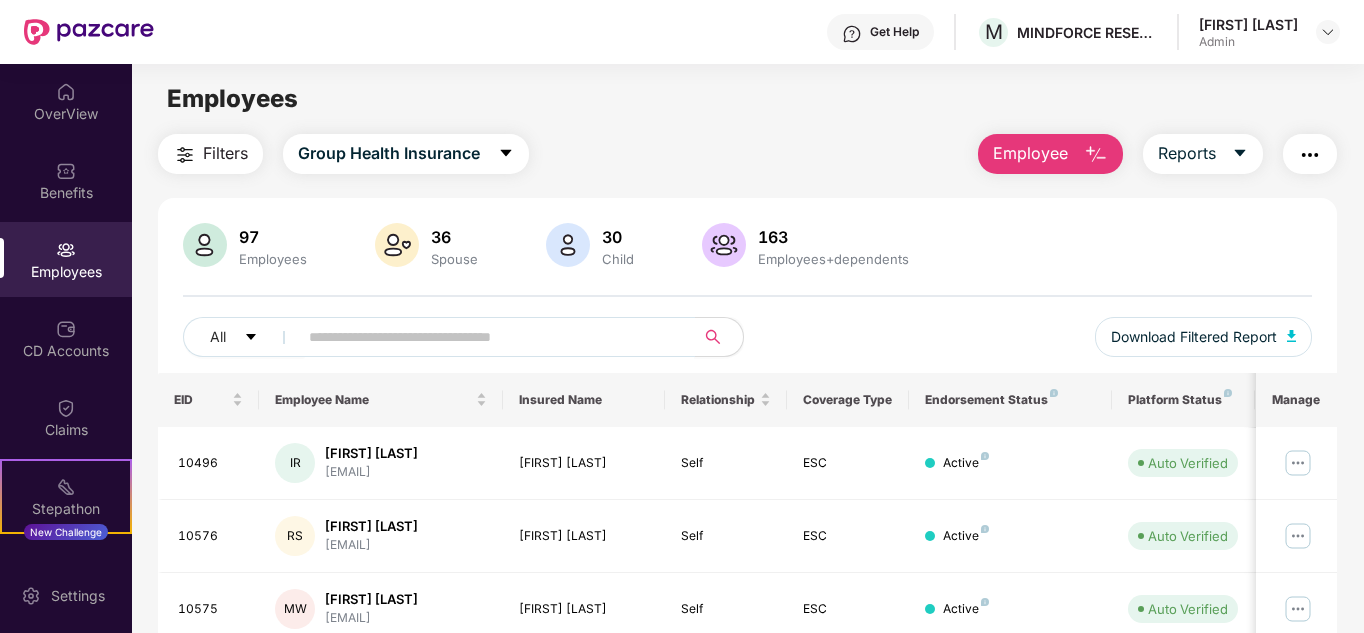 click at bounding box center (488, 337) 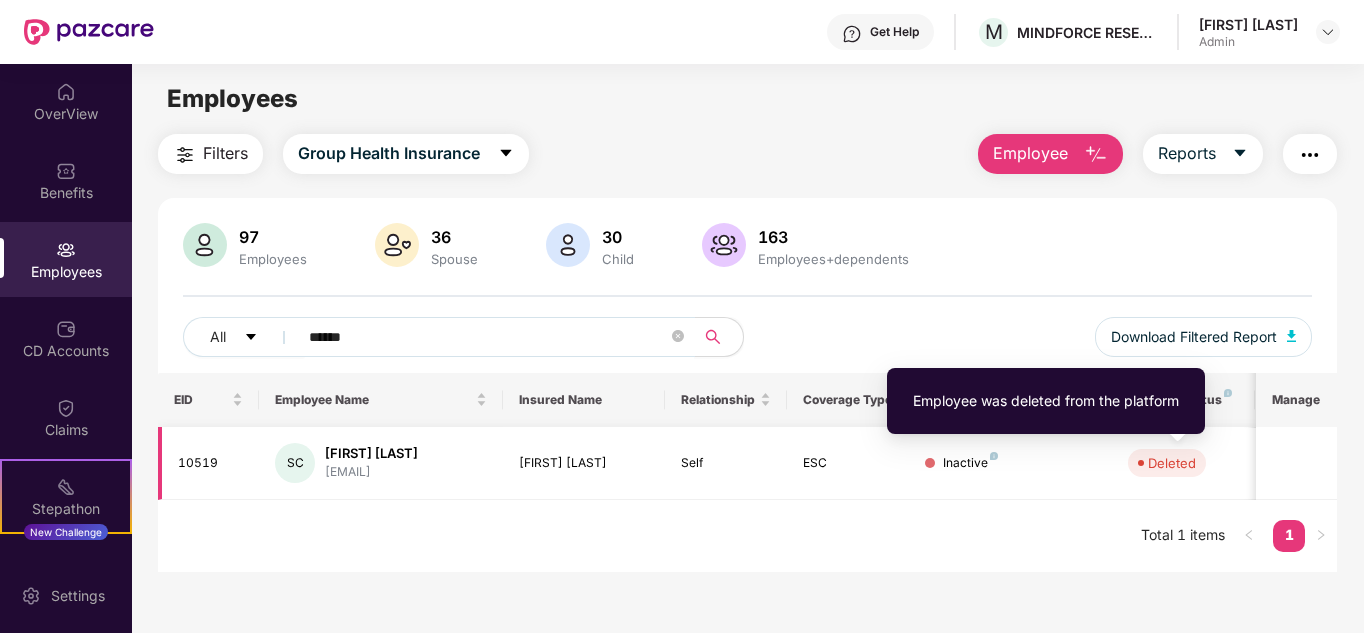 type on "******" 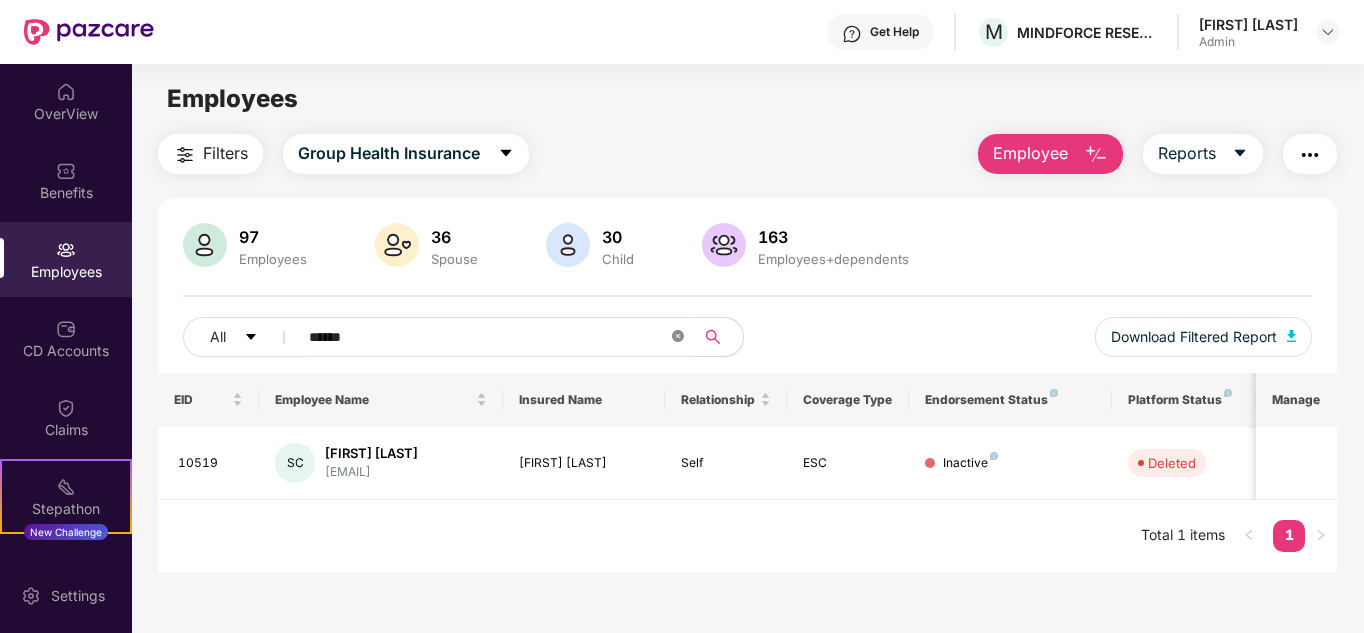 click 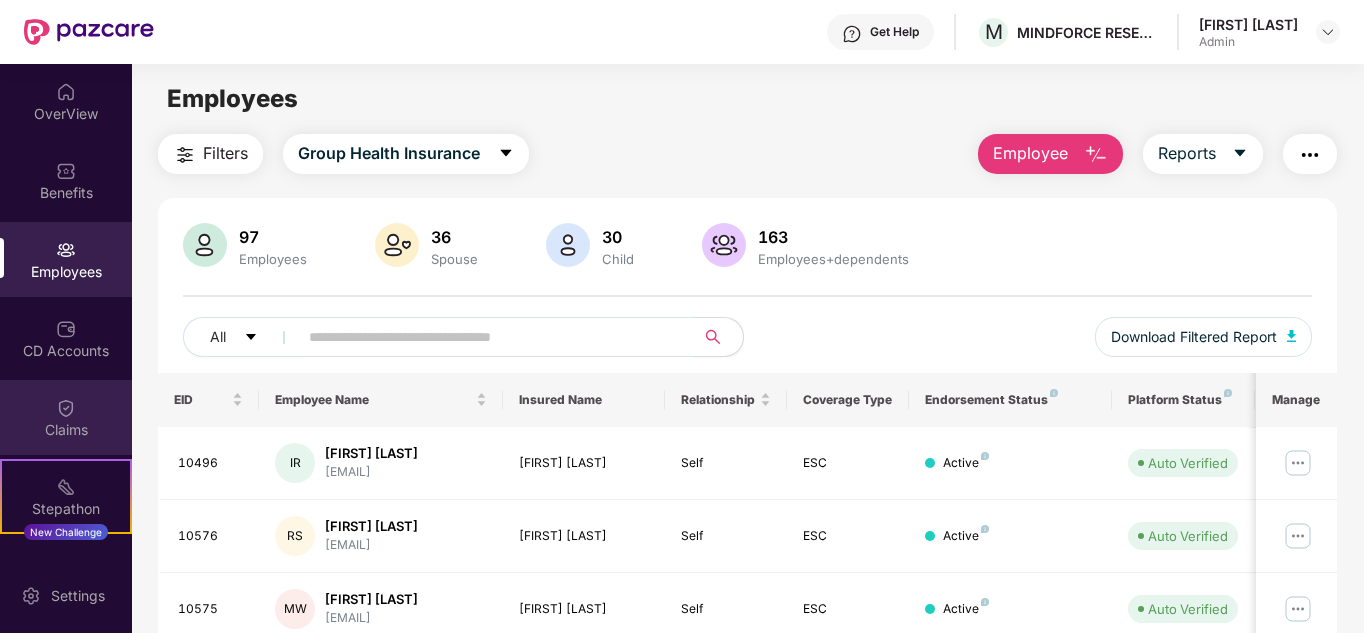 click on "Claims" at bounding box center (66, 430) 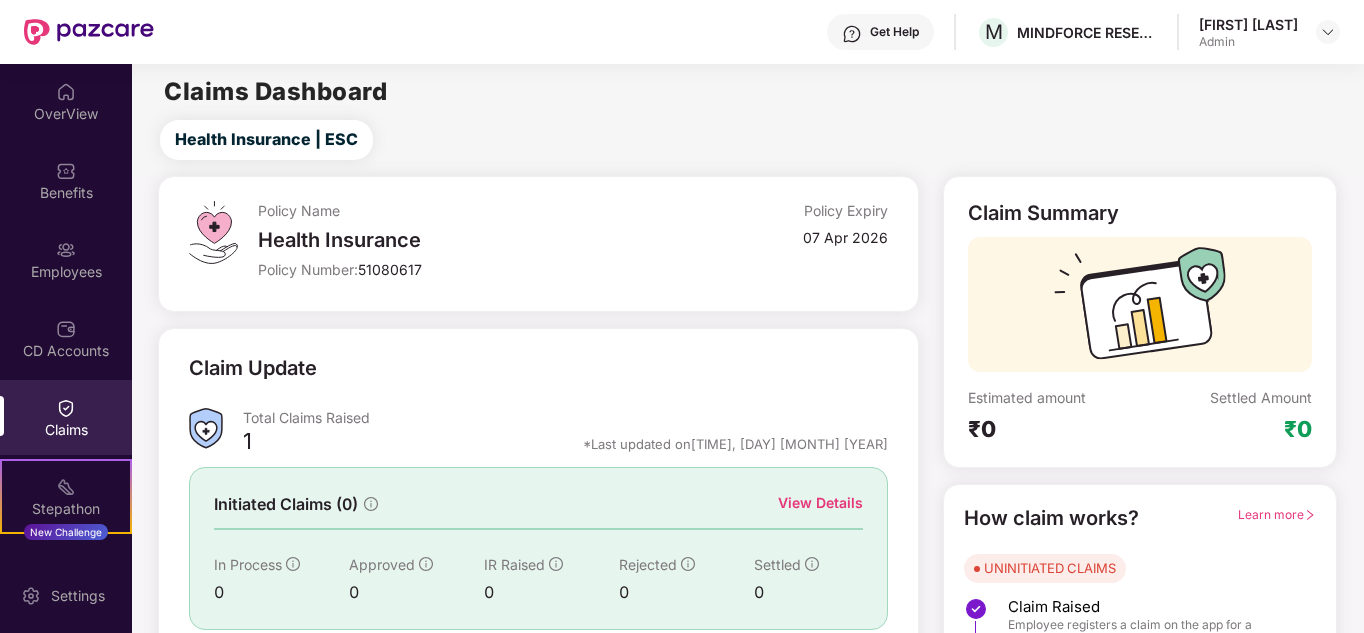 click on "CD Accounts" at bounding box center (66, 351) 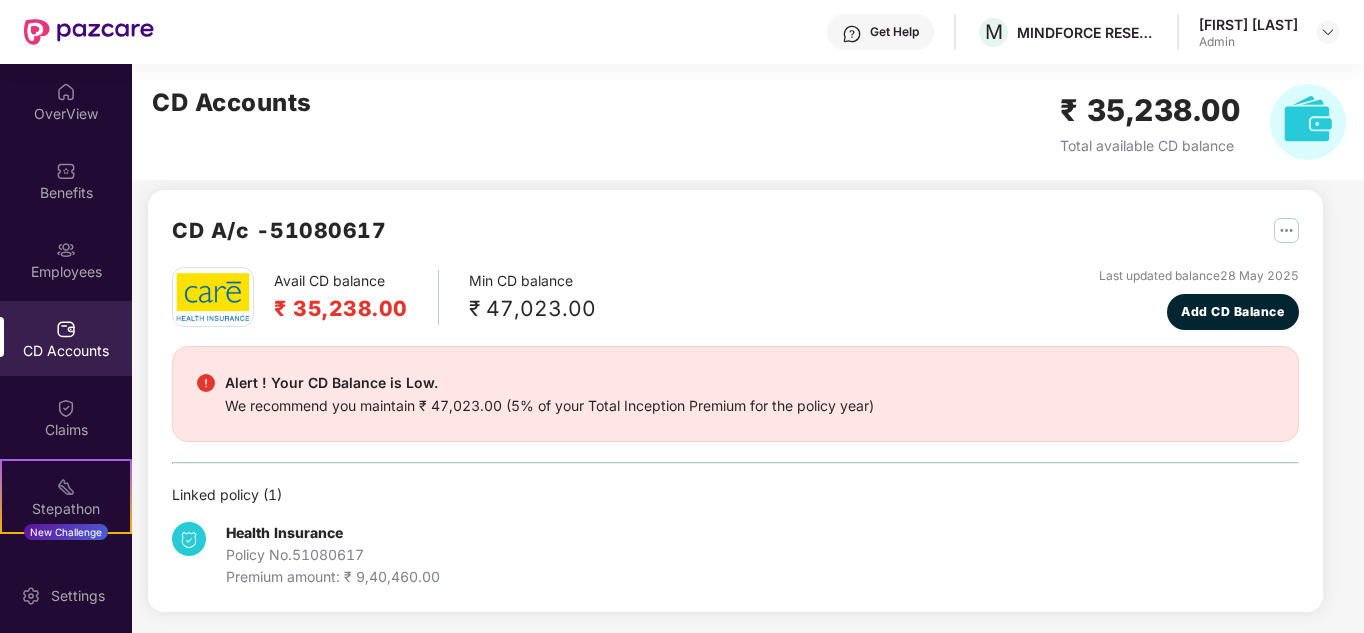 scroll, scrollTop: 17, scrollLeft: 0, axis: vertical 